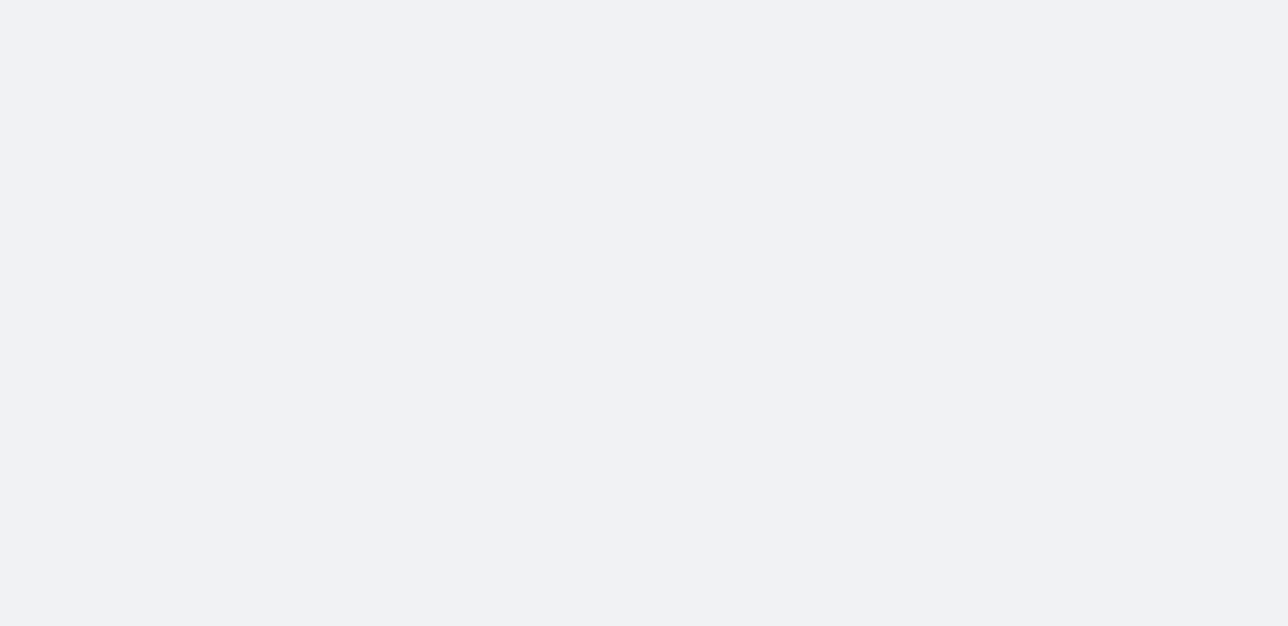 scroll, scrollTop: 0, scrollLeft: 0, axis: both 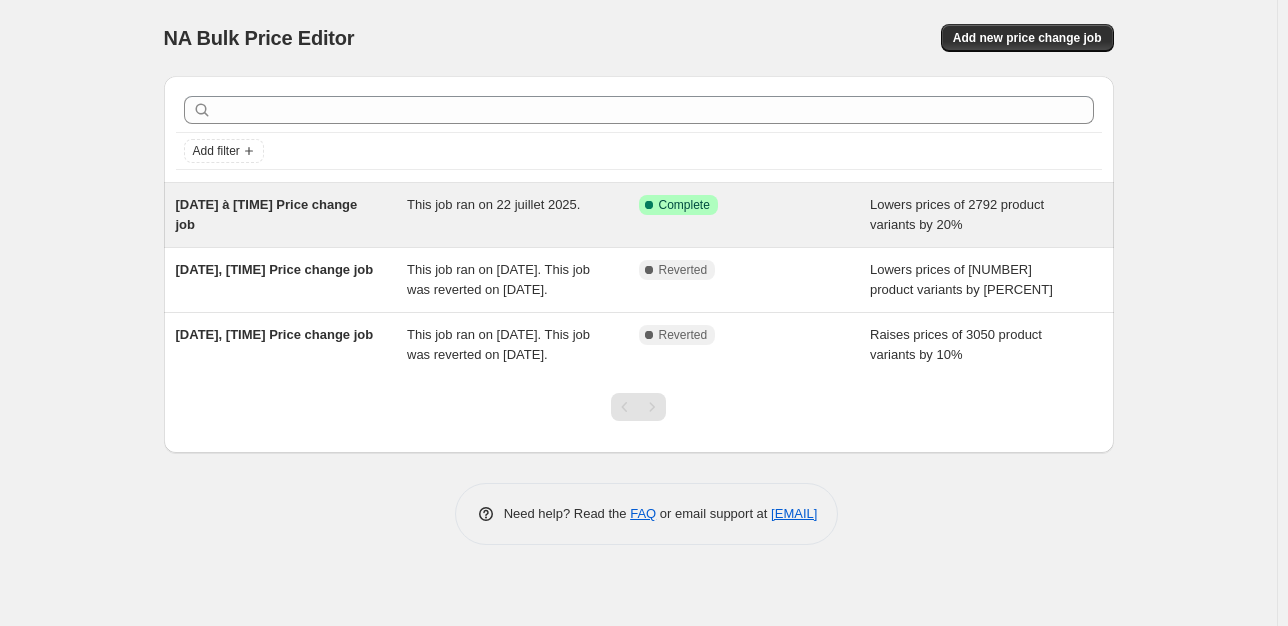 click on "Success Complete Complete" at bounding box center (755, 215) 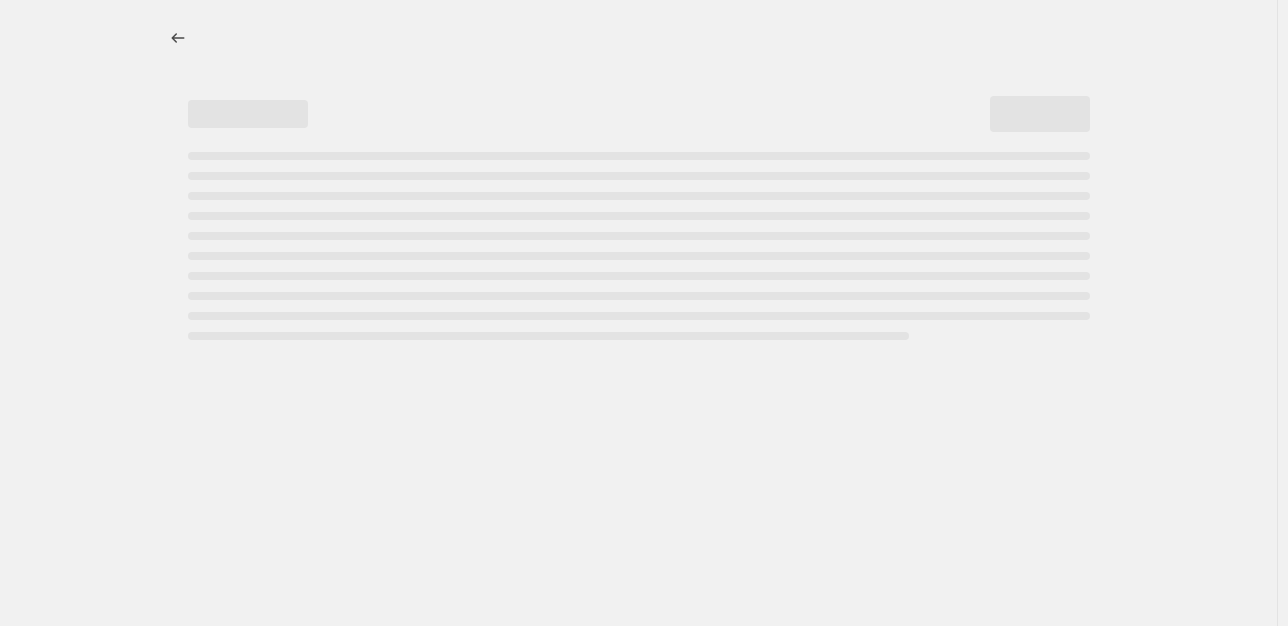 select on "percentage" 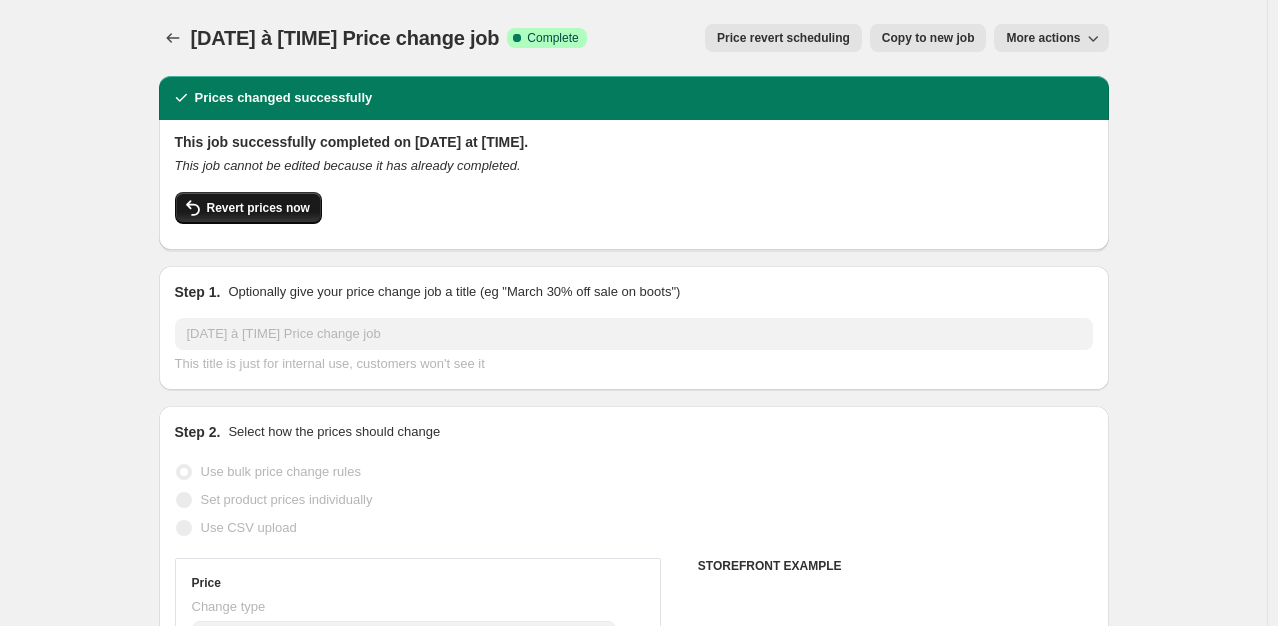 click on "Revert prices now" at bounding box center (258, 208) 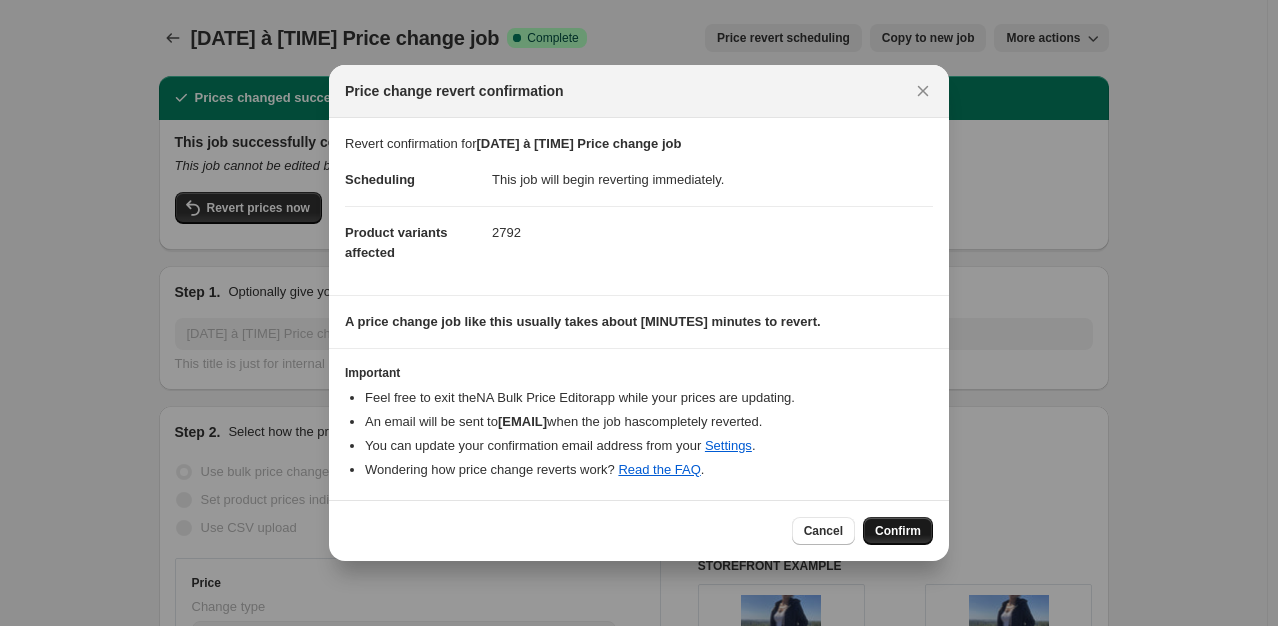 click on "Confirm" at bounding box center (898, 531) 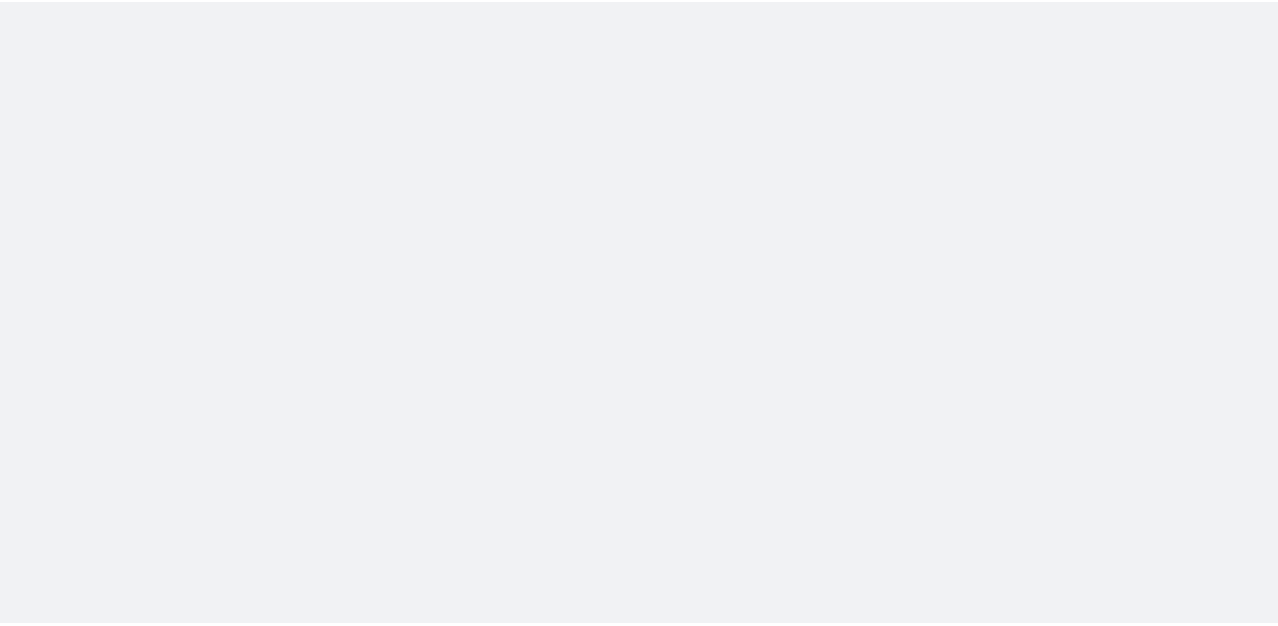 scroll, scrollTop: 0, scrollLeft: 0, axis: both 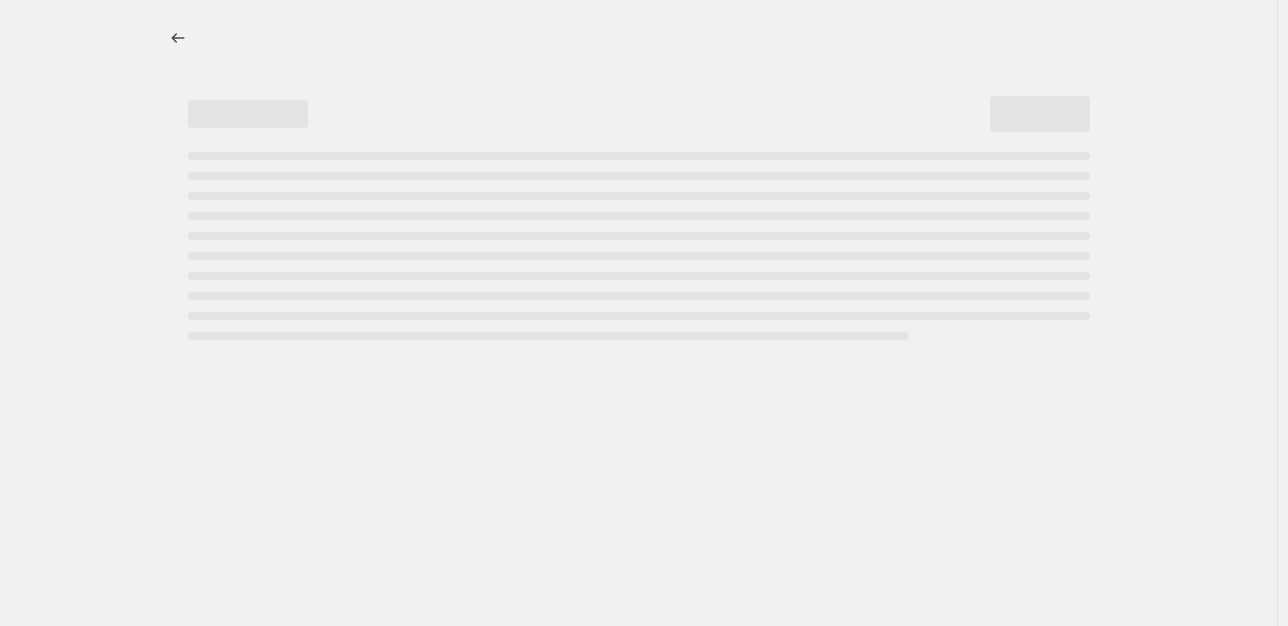 select on "percentage" 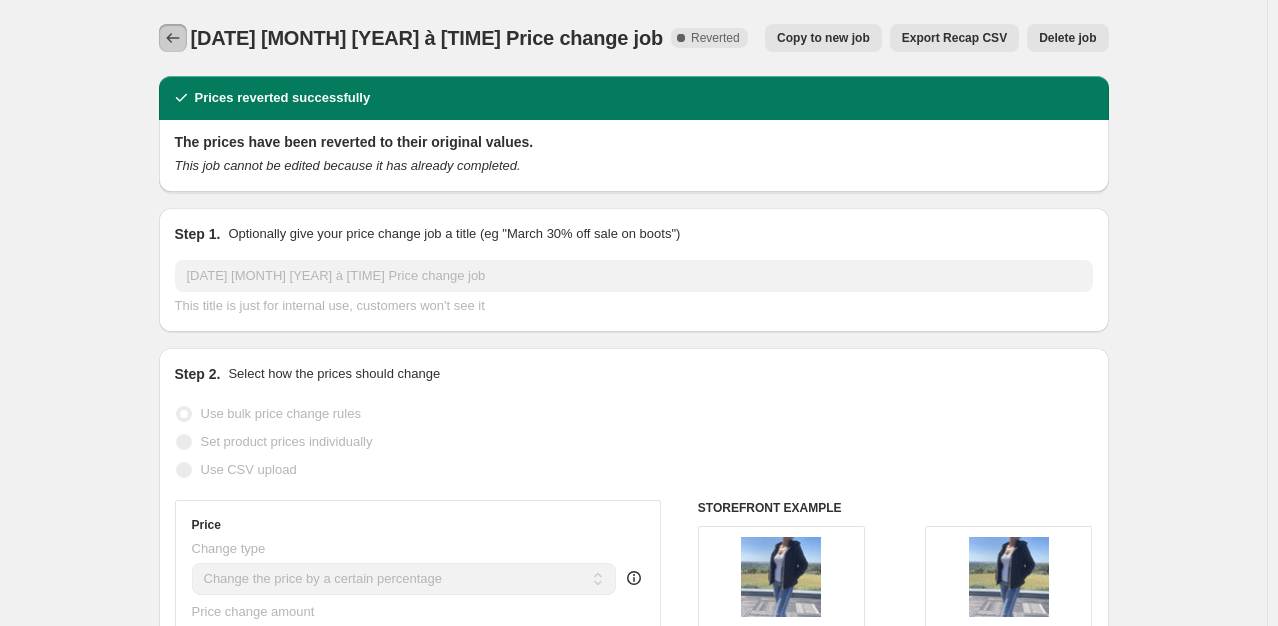 click 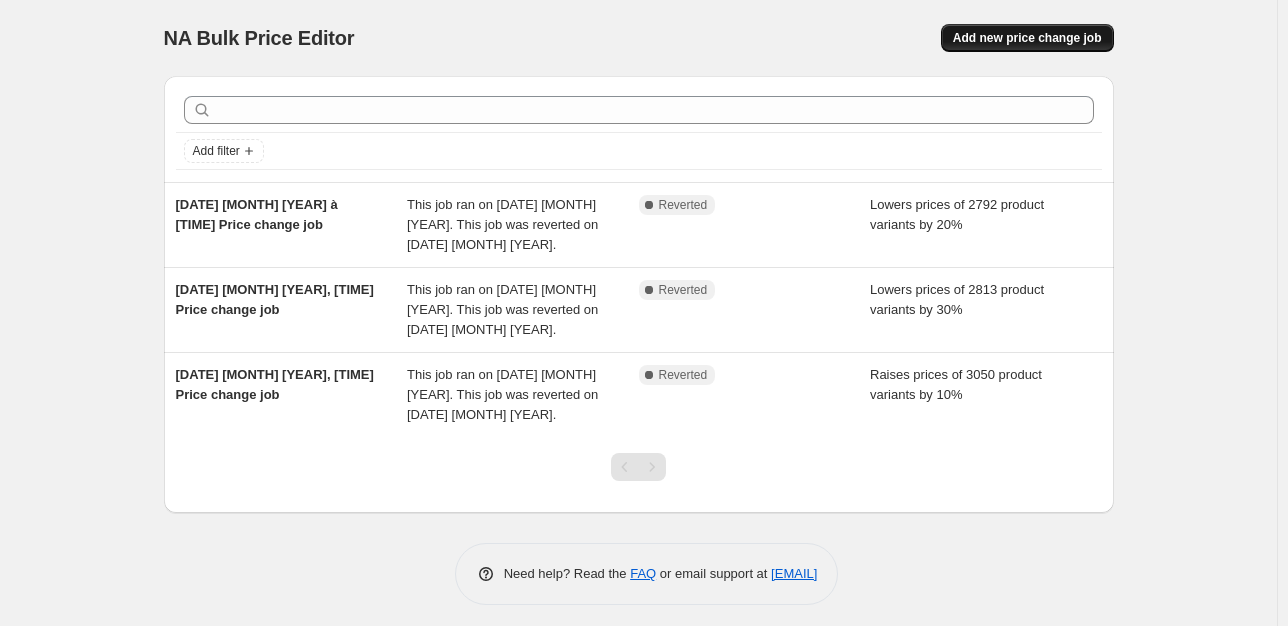 click on "Add new price change job" at bounding box center [1027, 38] 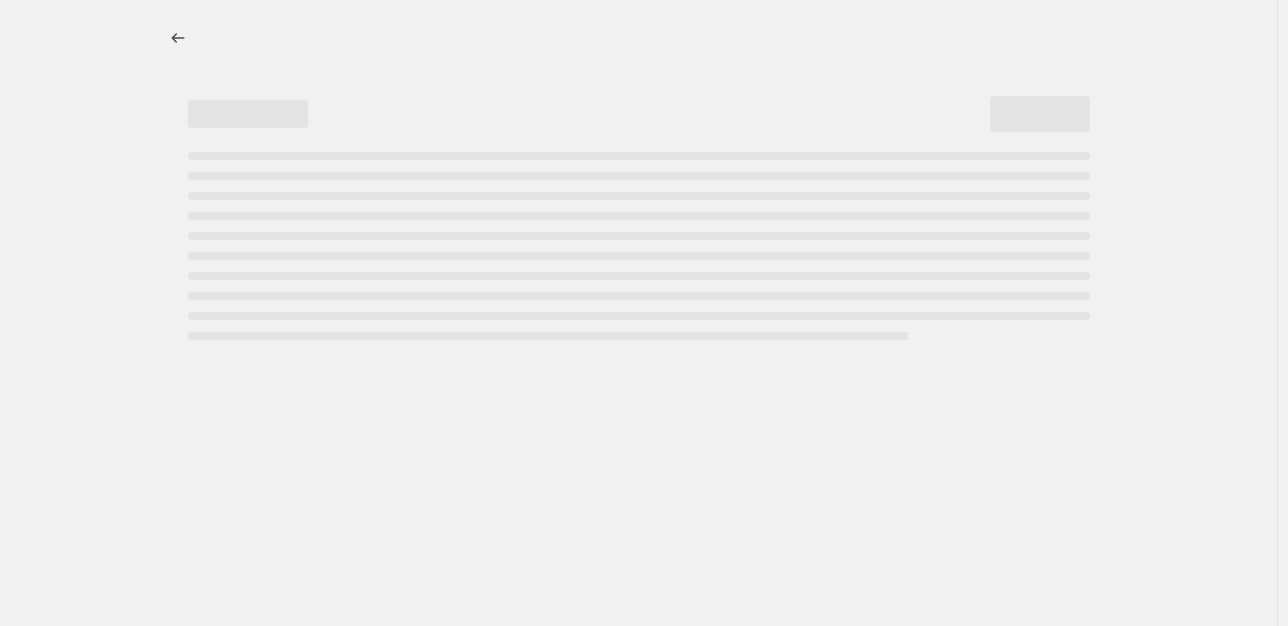 select on "percentage" 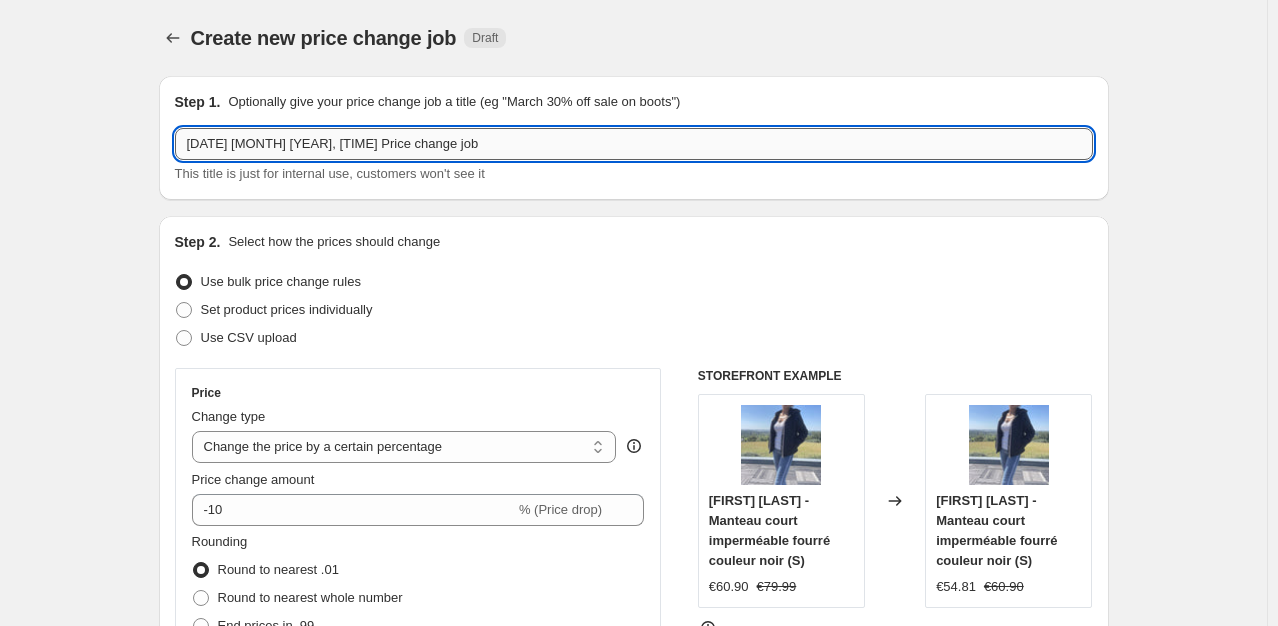 click on "[DATE] [MONTH] [YEAR], [TIME] Price change job" at bounding box center [634, 144] 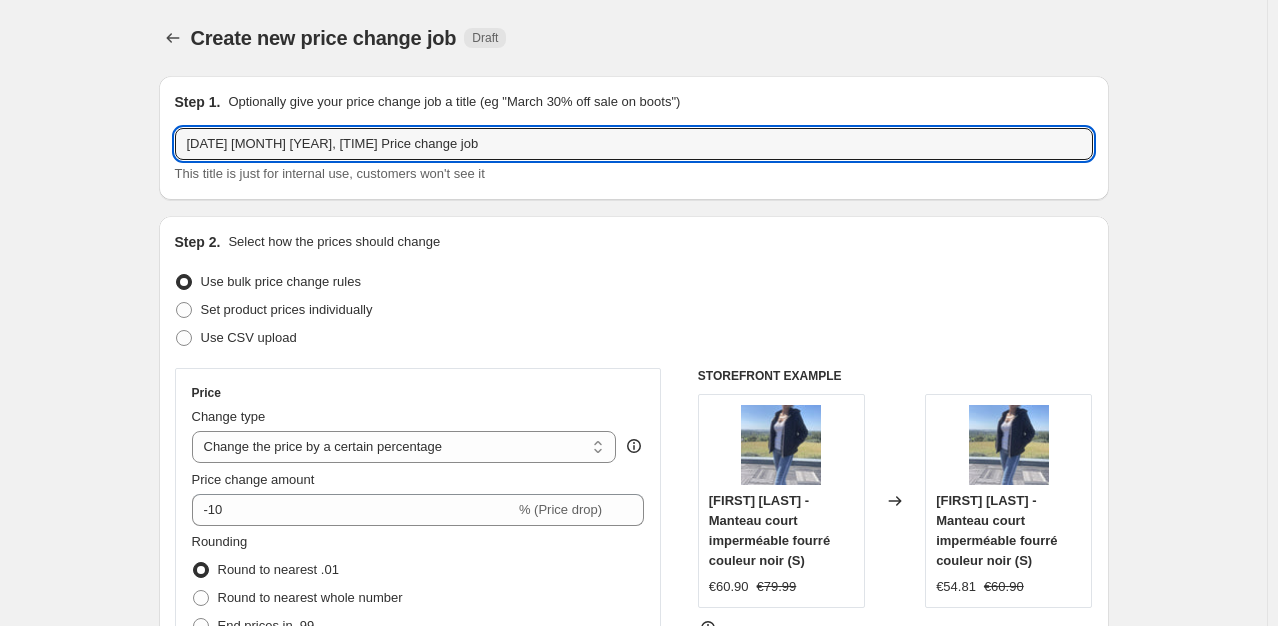 click on "Home Settings Plans Skip to content Create new price change job. This page is ready Create new price change job Draft Step 1. Optionally give your price change job a title (eg "March 30% off sale on boots") 3 août 2025, 21:49:49 Price change job This title is just for internal use, customers won't see it Step 2. Select how the prices should change Use bulk price change rules Set product prices individually Use CSV upload Price Change type Change the price to a certain amount Change the price by a certain amount Change the price by a certain percentage Change the price to the current compare at price (price before sale) Change the price by a certain amount relative to the compare at price Change the price by a certain percentage relative to the compare at price Don't change the price Change the price by a certain percentage relative to the cost per item Change price to certain cost margin Change the price by a certain percentage" at bounding box center [639, 313] 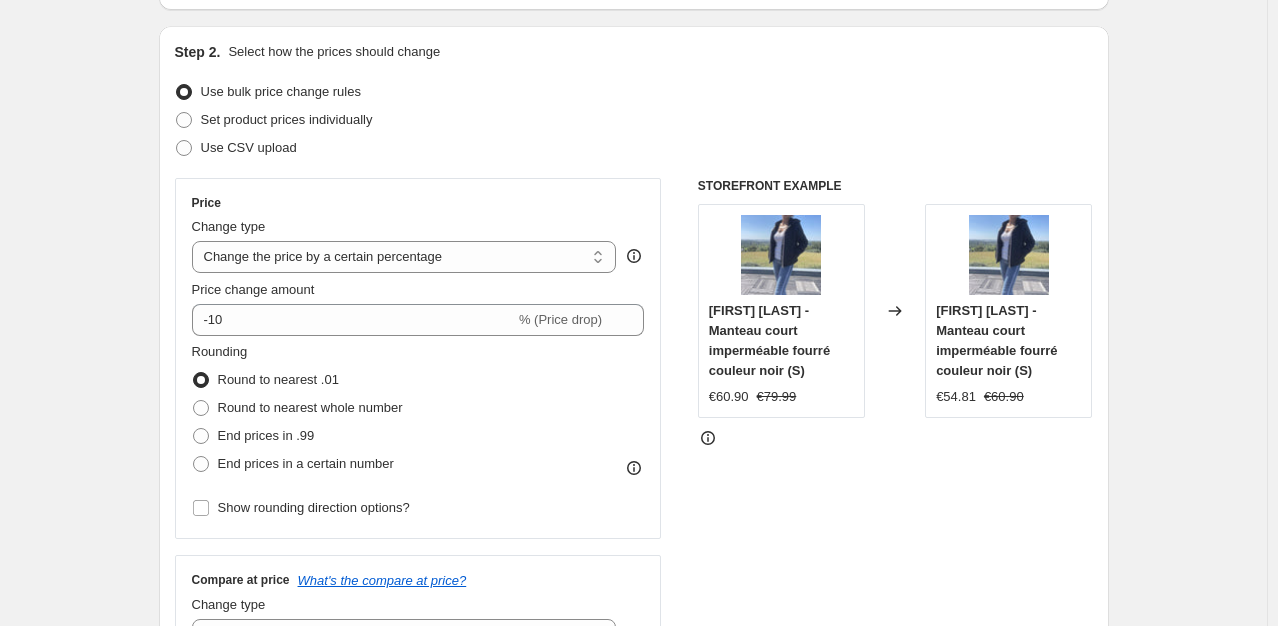 scroll, scrollTop: 200, scrollLeft: 0, axis: vertical 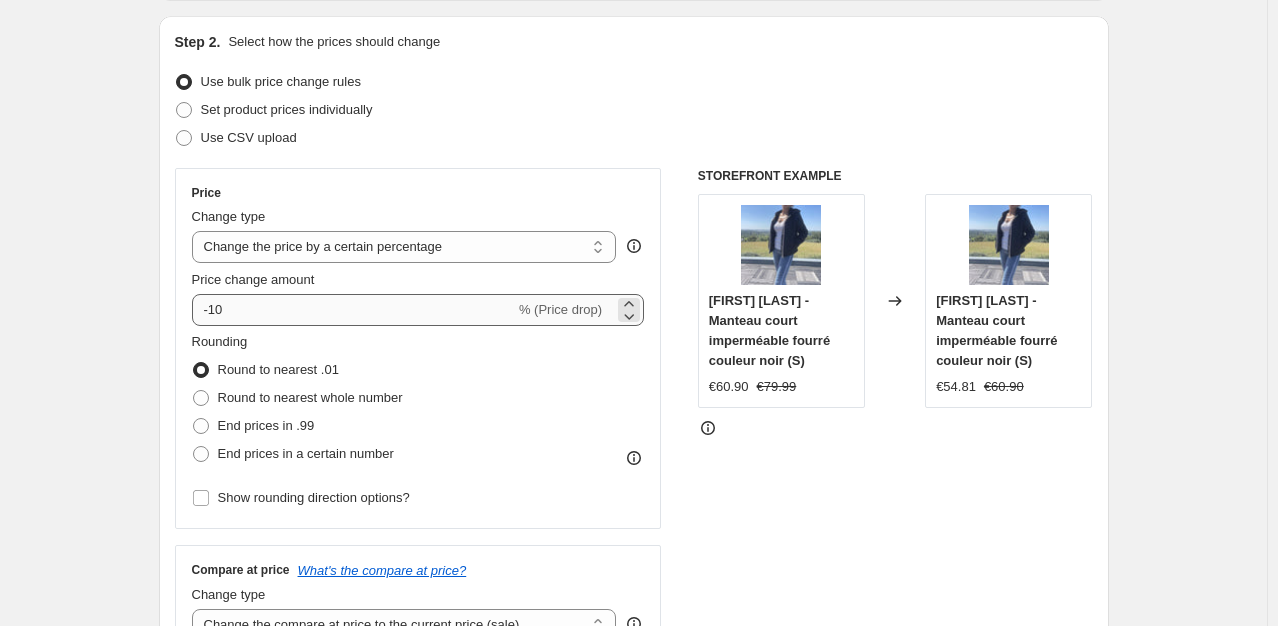type on "Petits Prix" 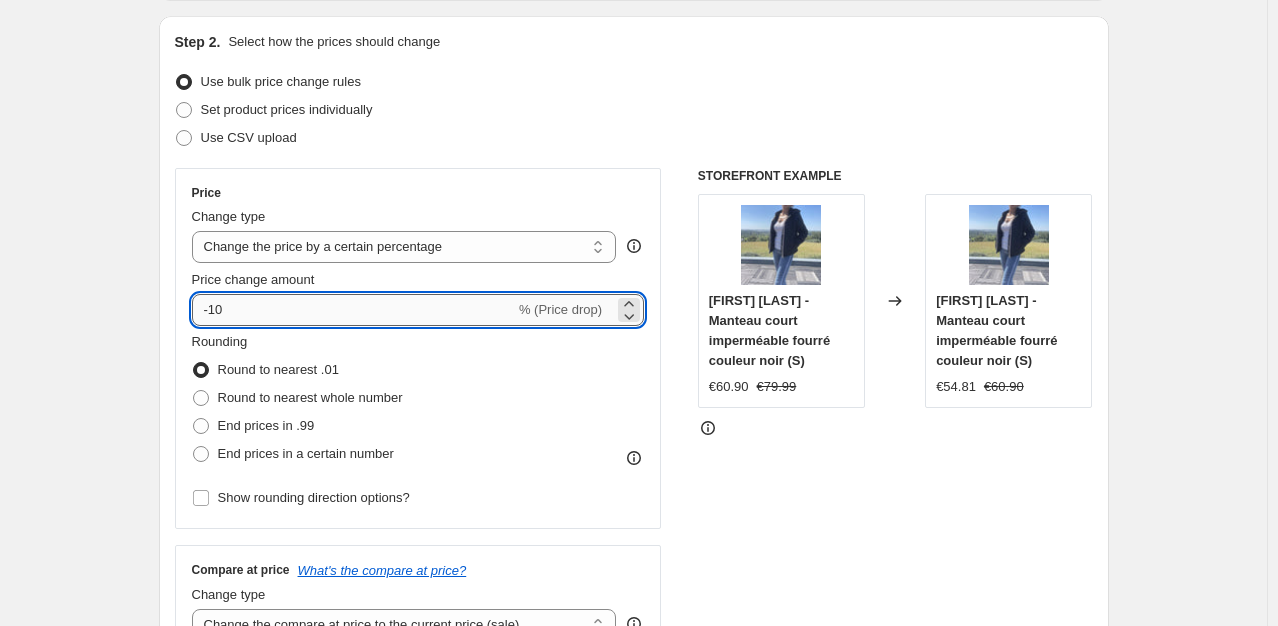 click on "-10" at bounding box center (353, 310) 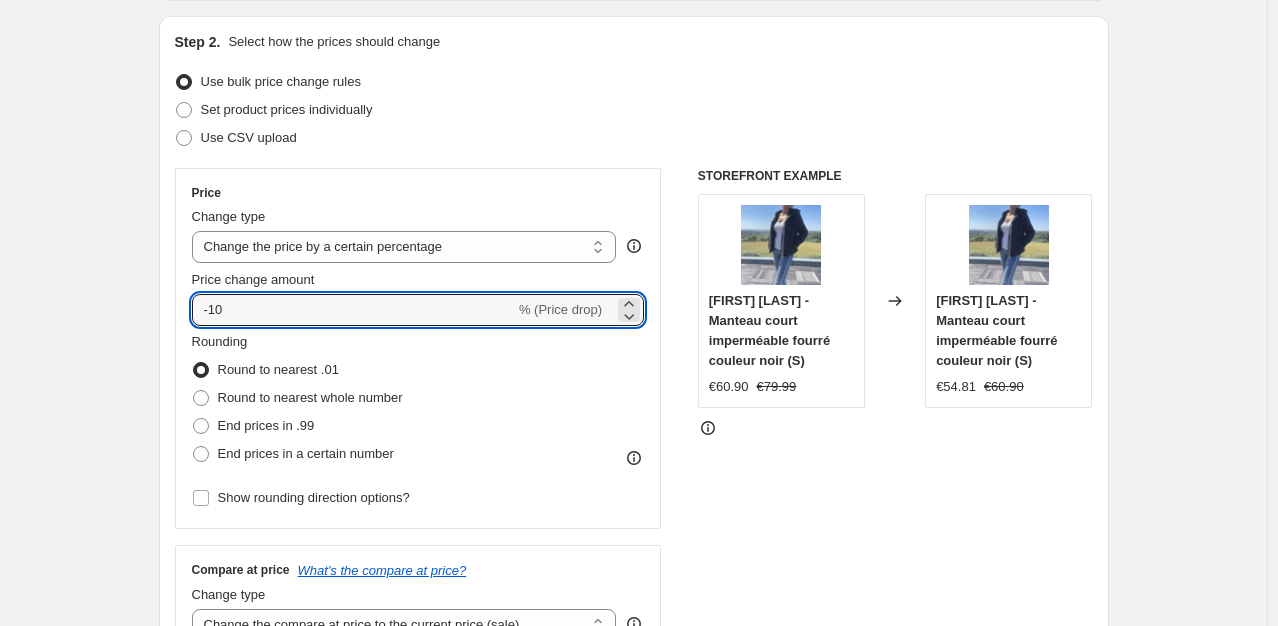 drag, startPoint x: 269, startPoint y: 312, endPoint x: 78, endPoint y: 306, distance: 191.09422 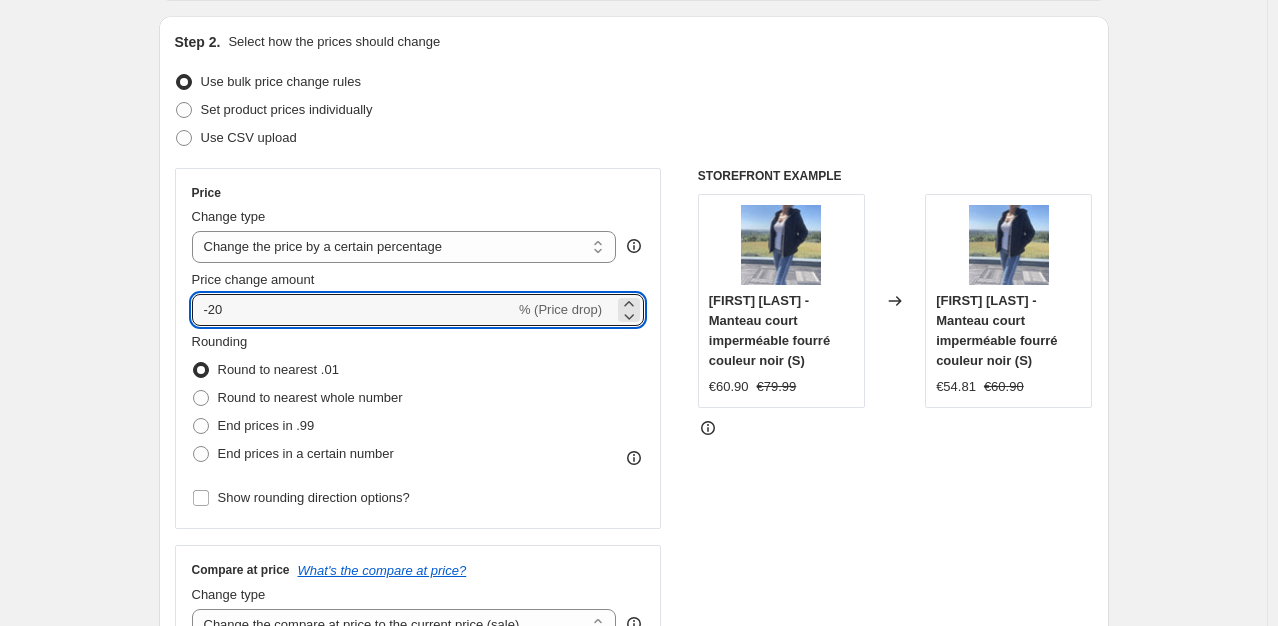 type on "-20" 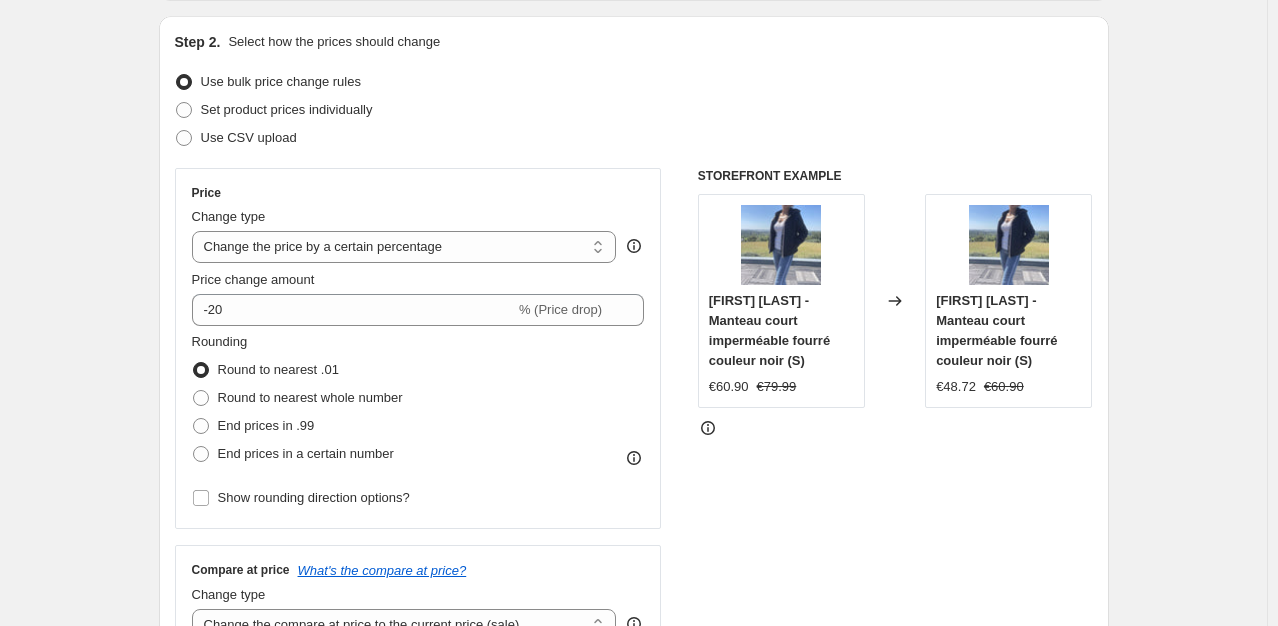 drag, startPoint x: 79, startPoint y: 355, endPoint x: 163, endPoint y: 380, distance: 87.64131 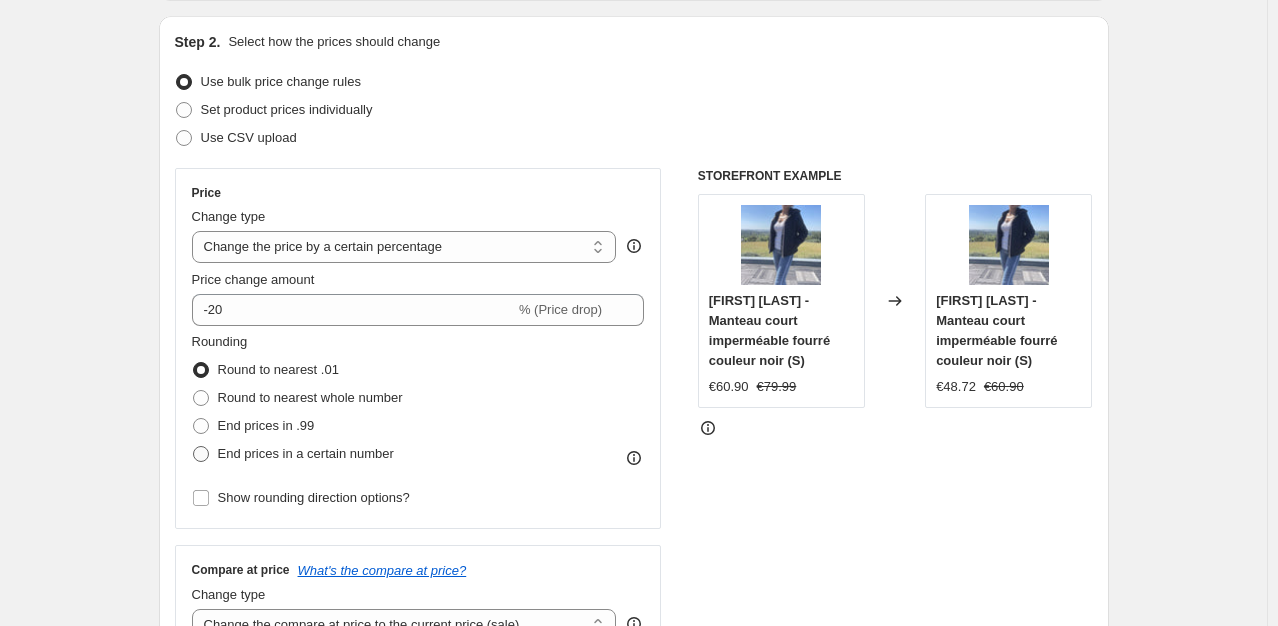 click on "End prices in a certain number" at bounding box center [306, 453] 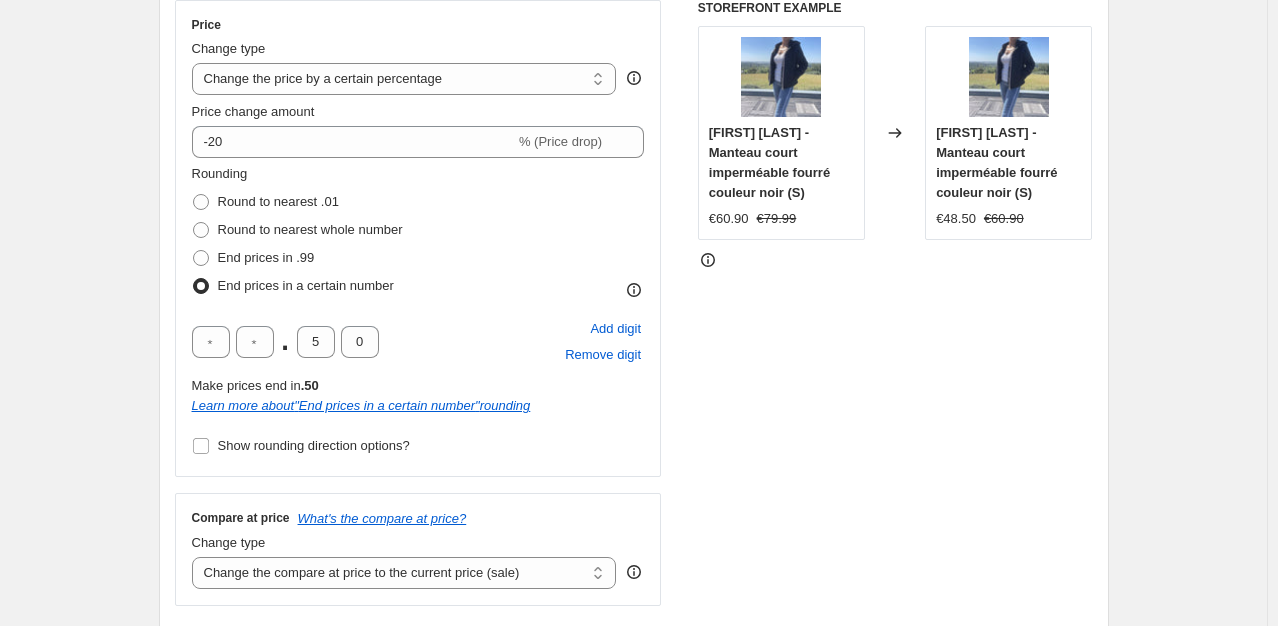 scroll, scrollTop: 400, scrollLeft: 0, axis: vertical 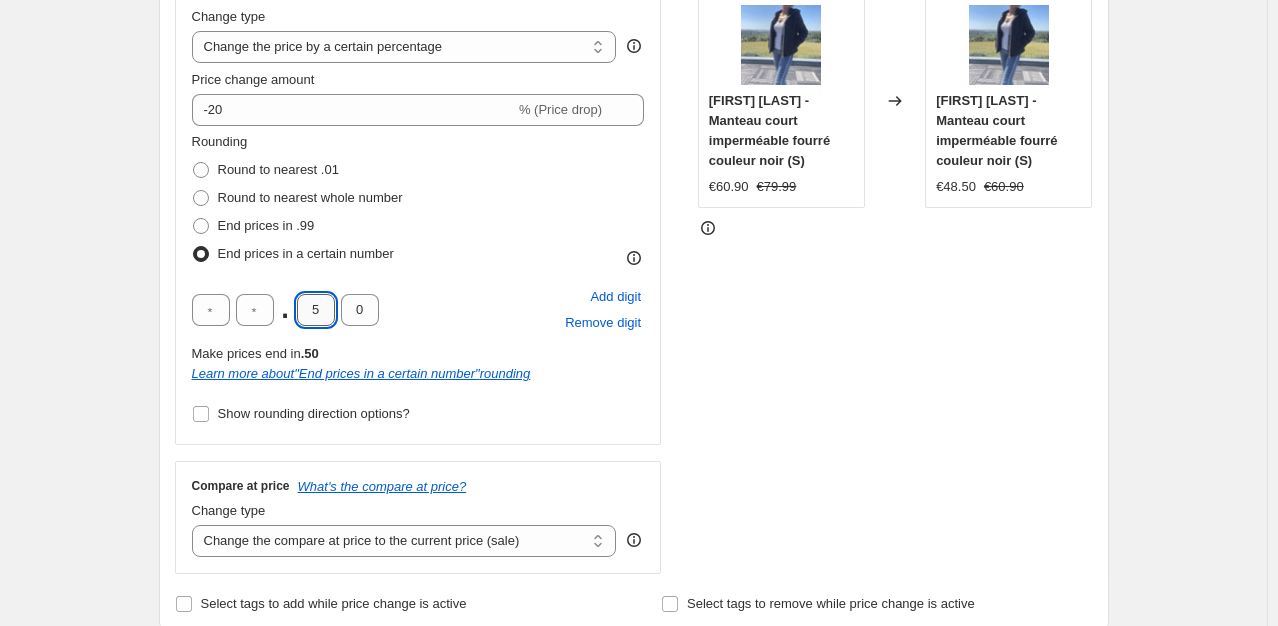 click on "5" at bounding box center [316, 310] 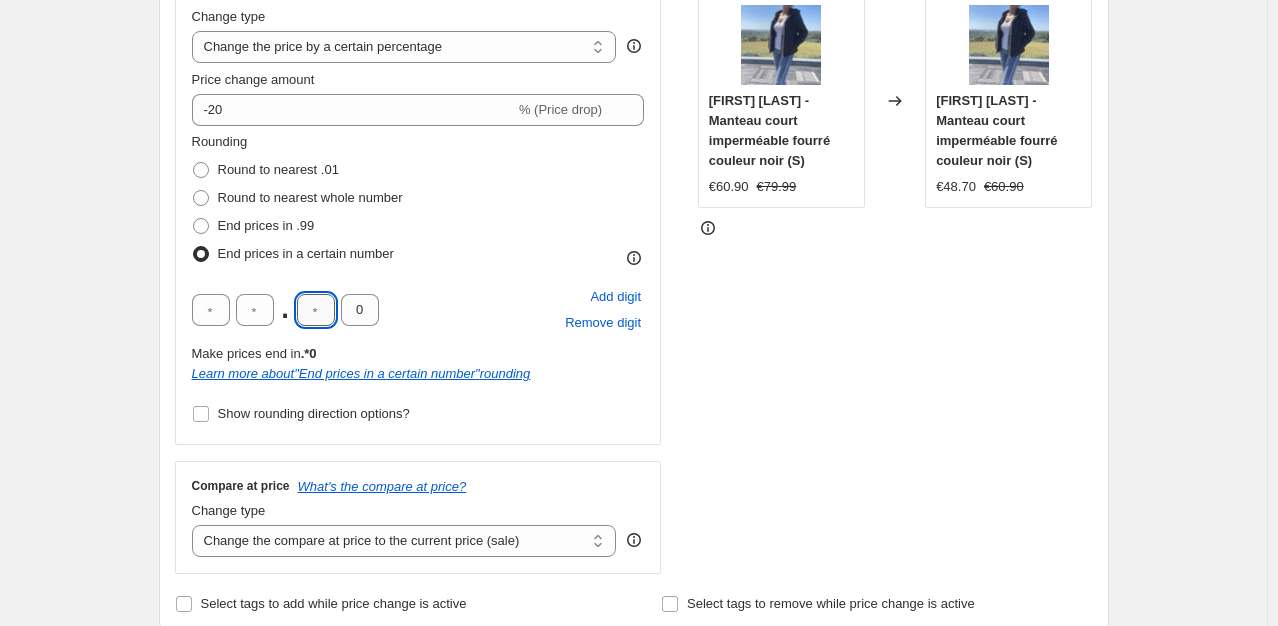 type on "9" 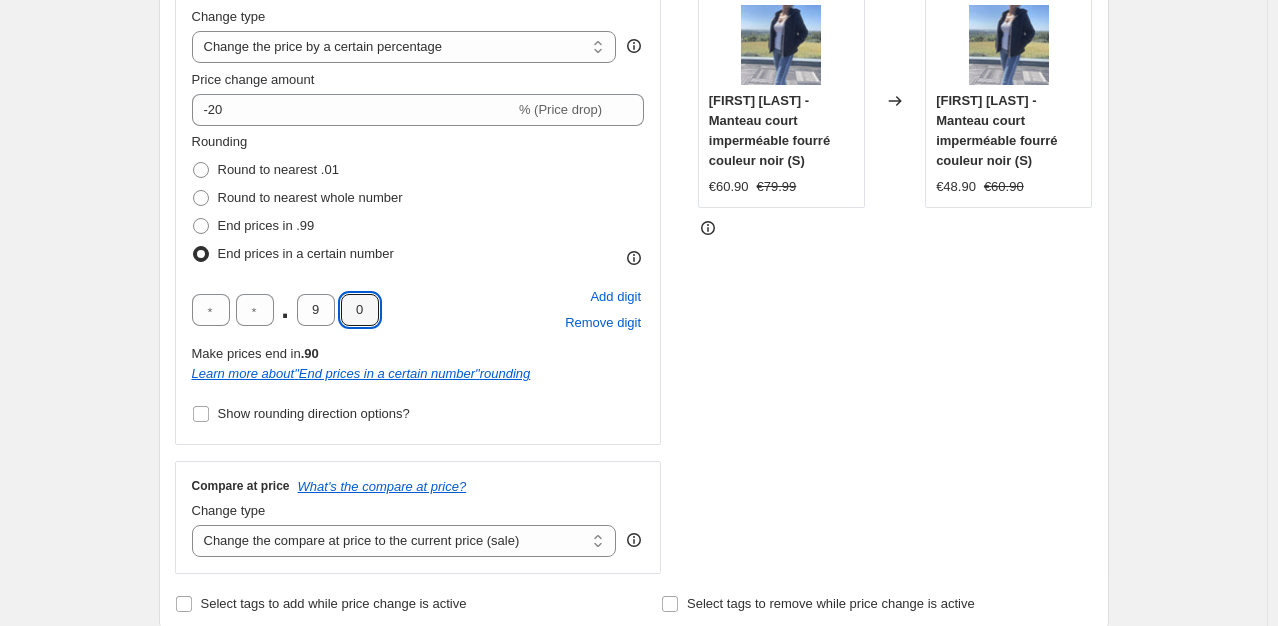 click on ". 9 0 Add digit Remove digit" at bounding box center (418, 310) 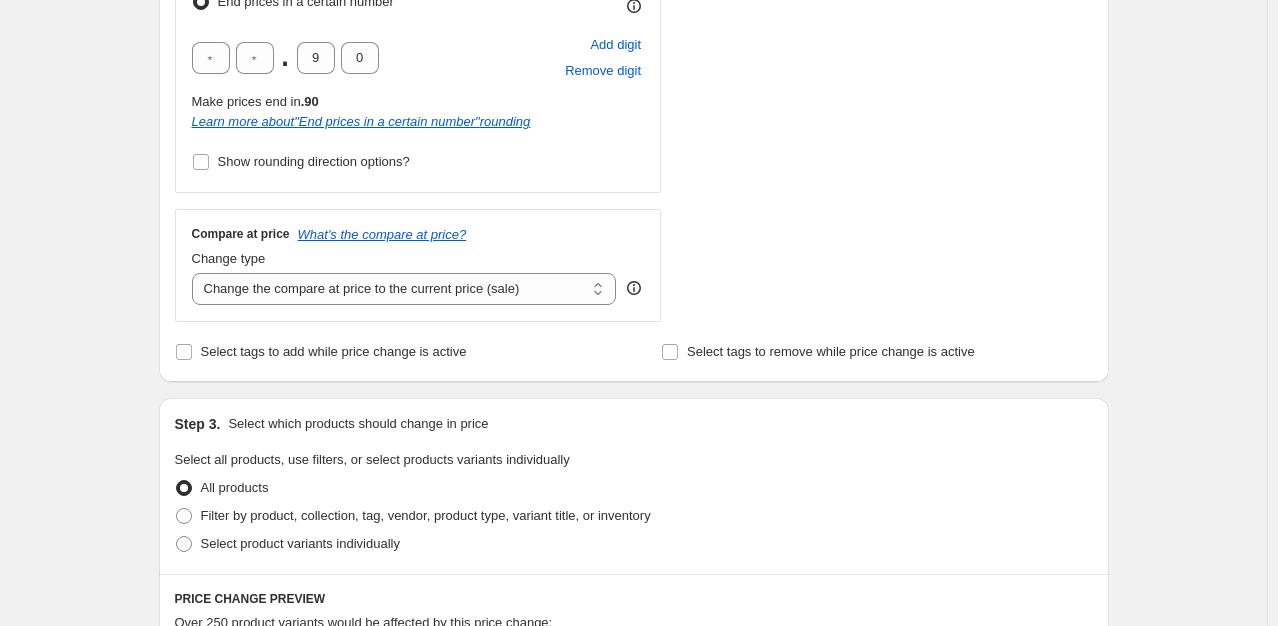 scroll, scrollTop: 800, scrollLeft: 0, axis: vertical 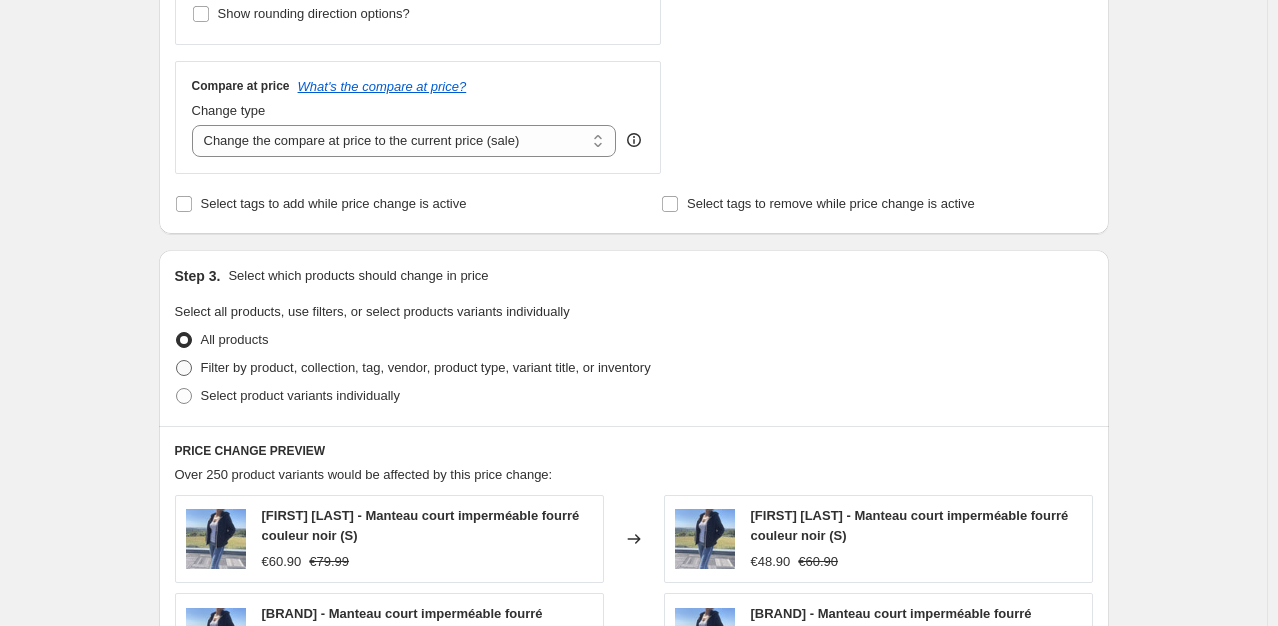 click on "Filter by product, collection, tag, vendor, product type, variant title, or inventory" at bounding box center [426, 368] 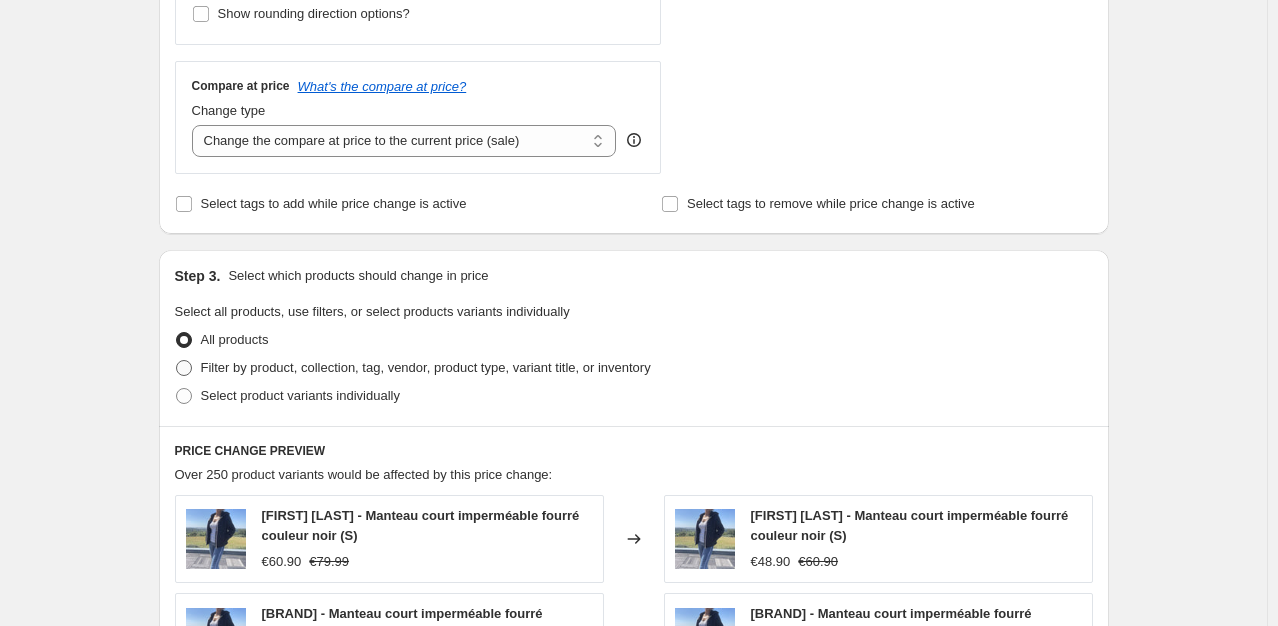 radio on "true" 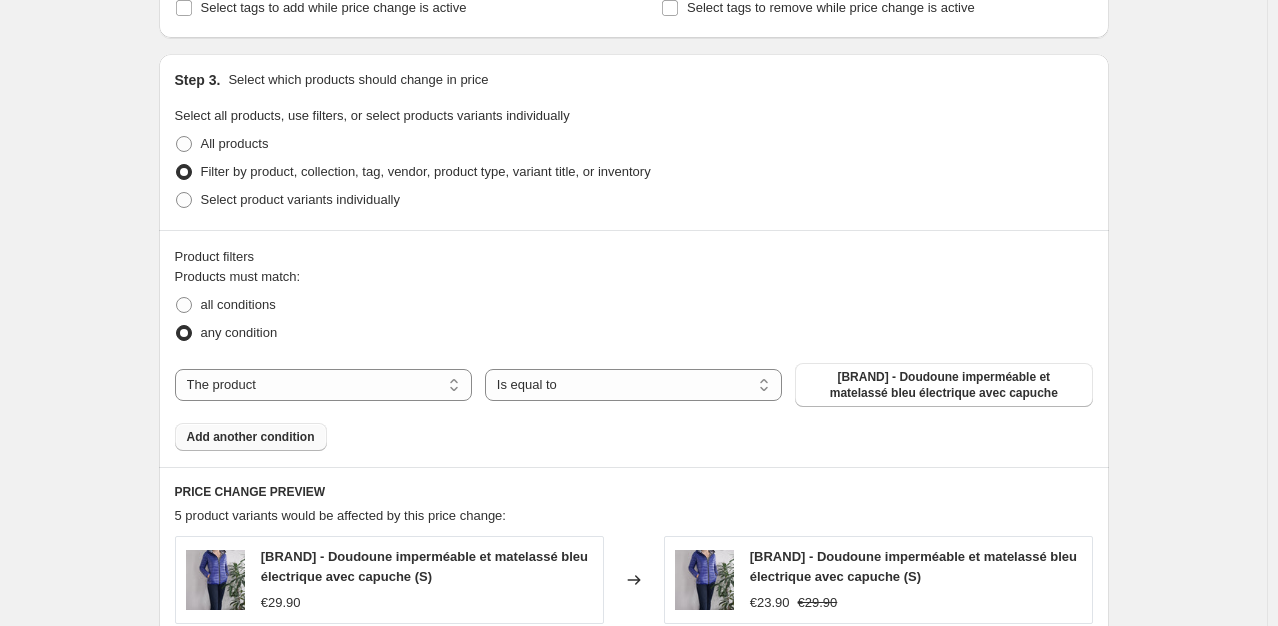 scroll, scrollTop: 1000, scrollLeft: 0, axis: vertical 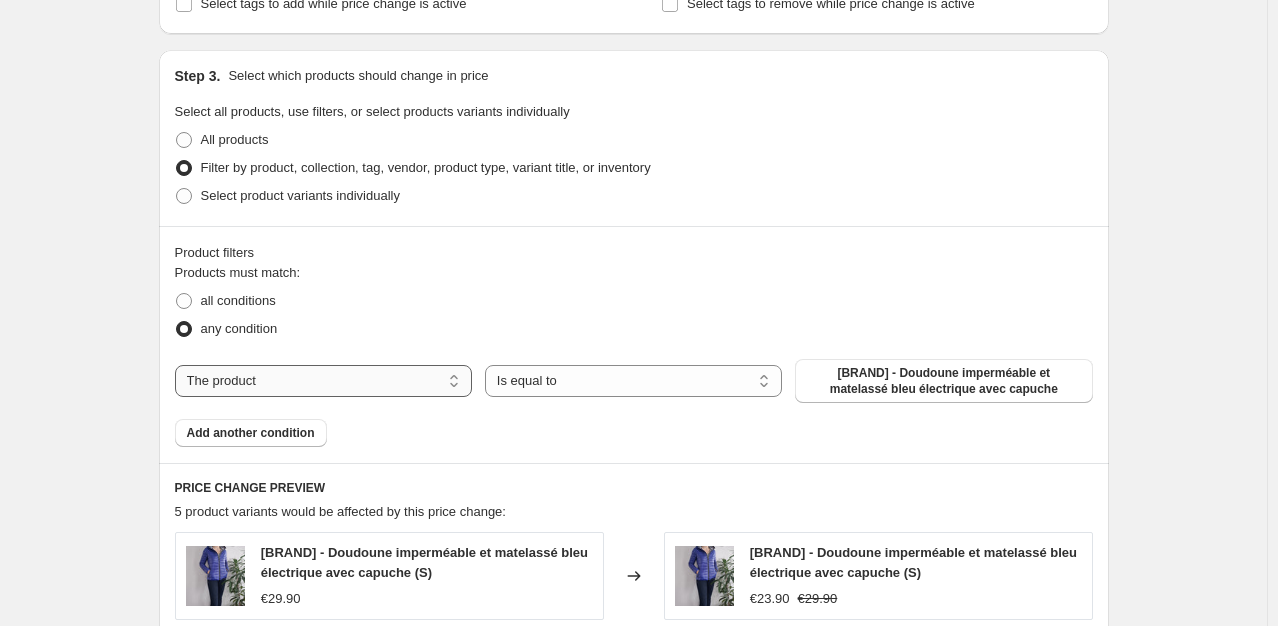 click on "The product The product's collection The product's tag The product's vendor The product's type The product's status The variant's title Inventory quantity" at bounding box center [323, 381] 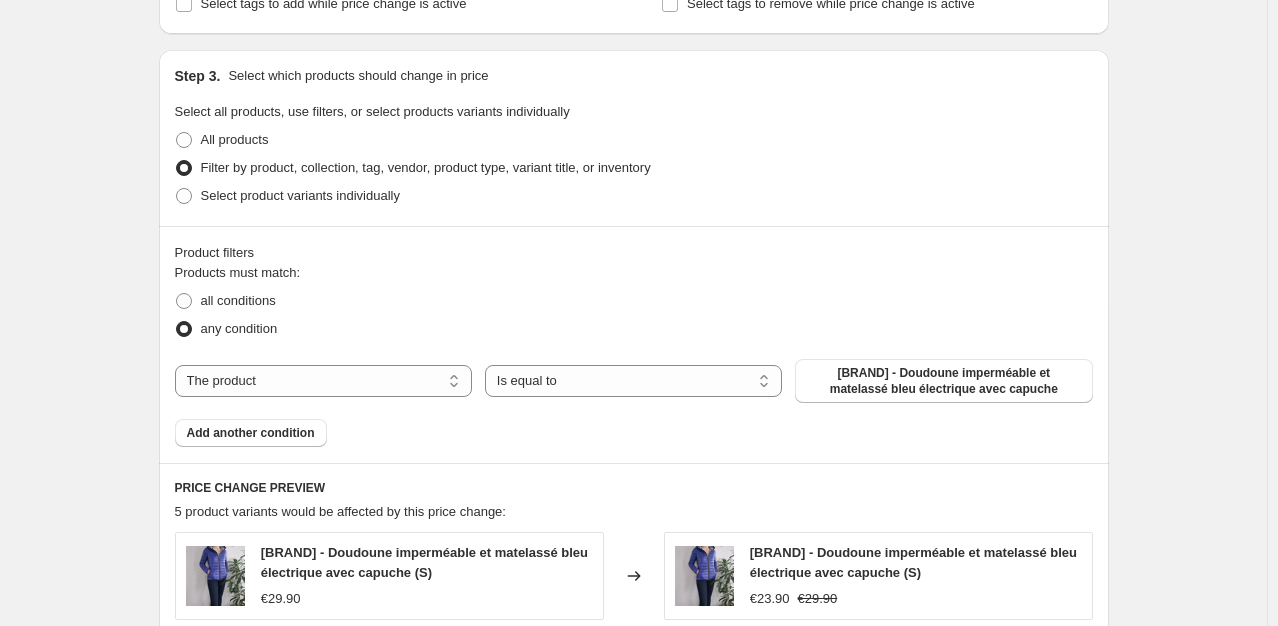 select on "collection" 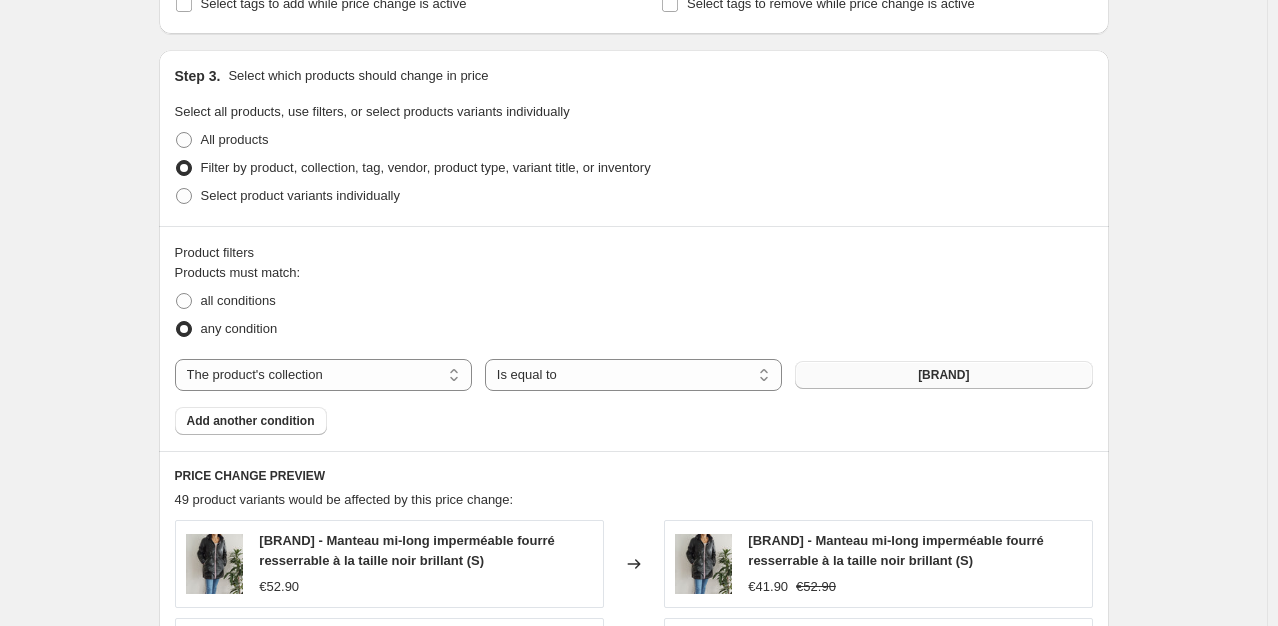 click on "[BRAND]" at bounding box center (943, 375) 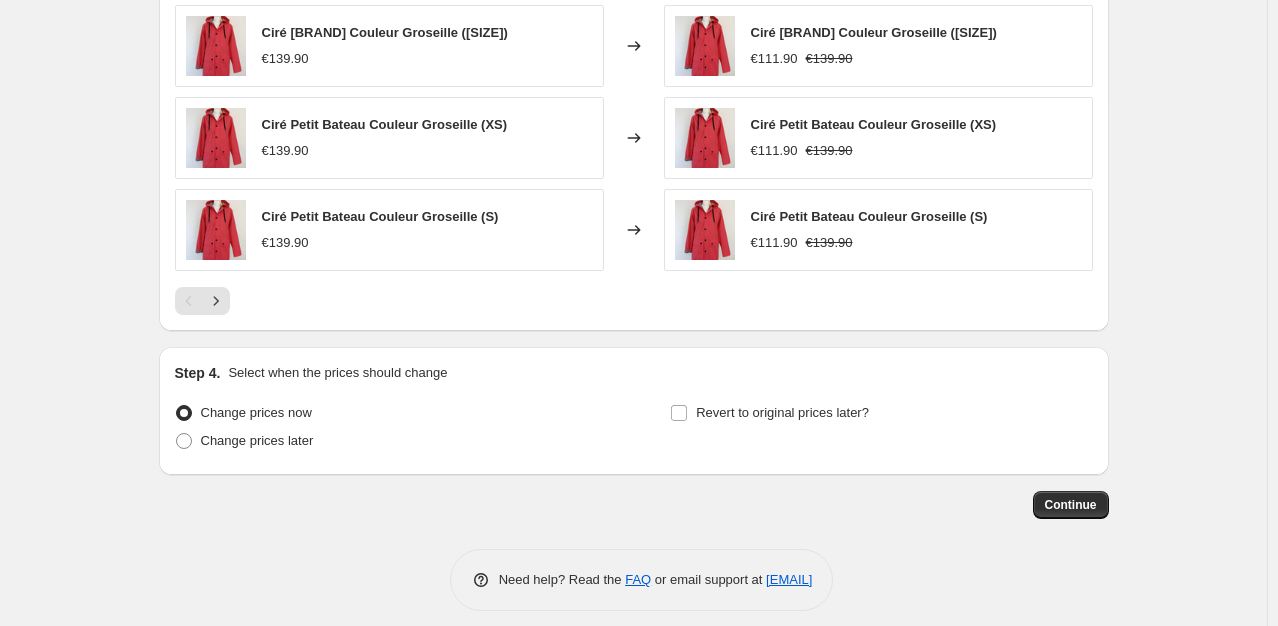 scroll, scrollTop: 1724, scrollLeft: 0, axis: vertical 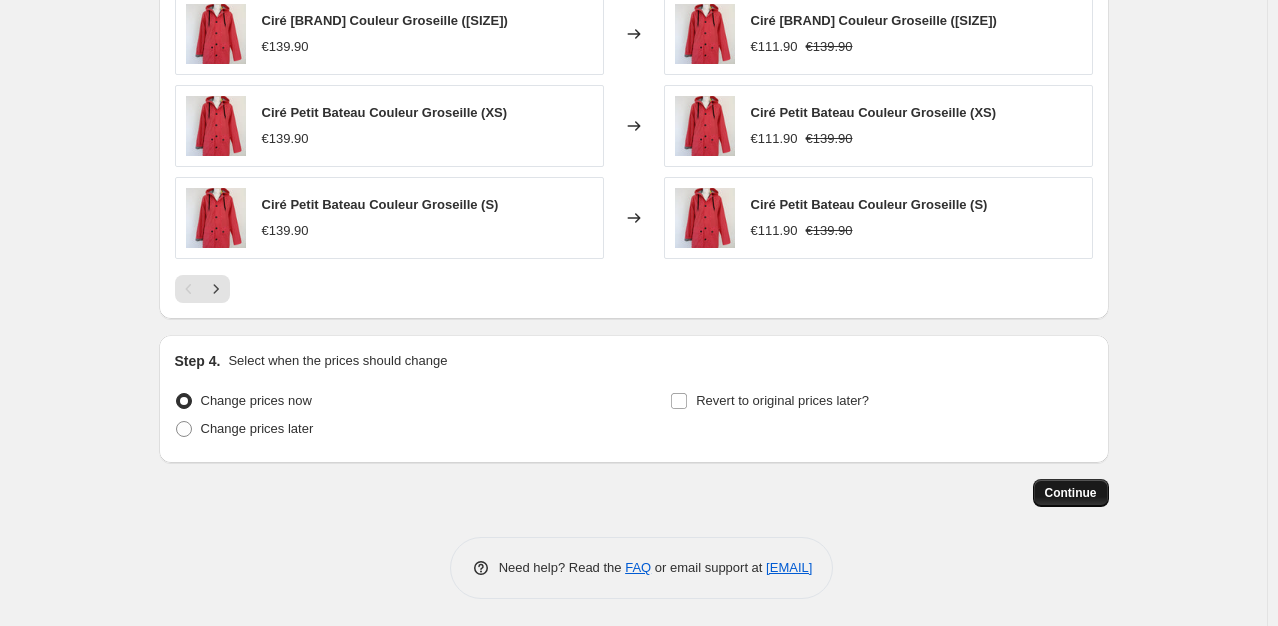 click on "Continue" at bounding box center [1071, 493] 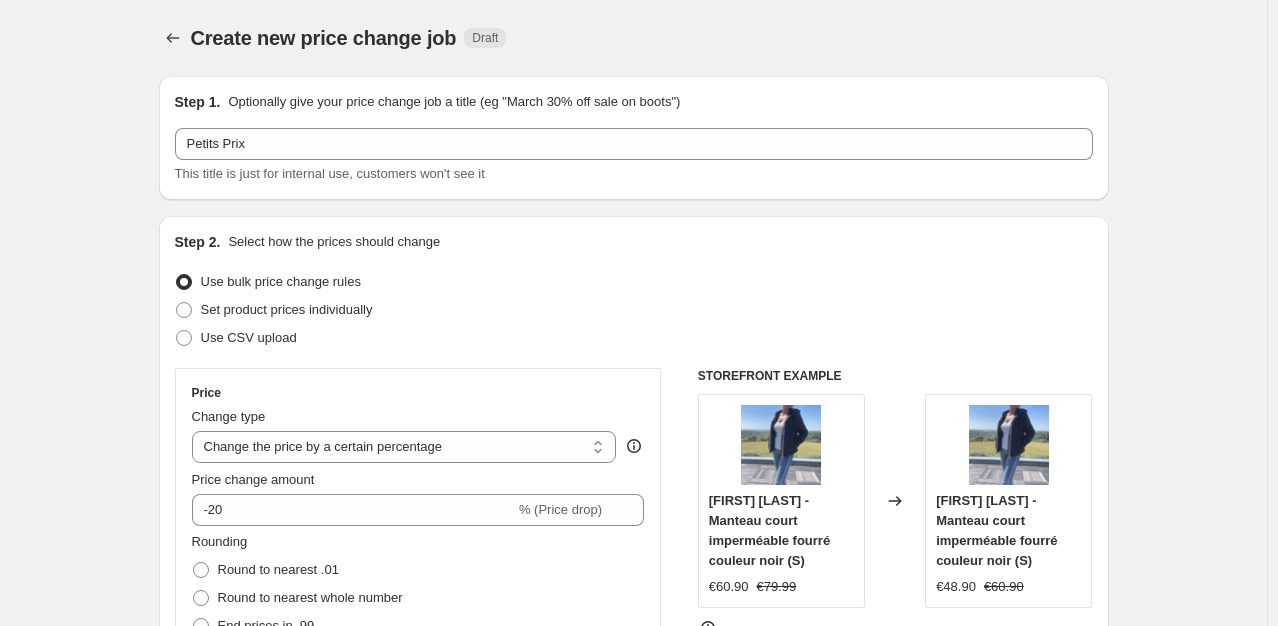 scroll, scrollTop: 1724, scrollLeft: 0, axis: vertical 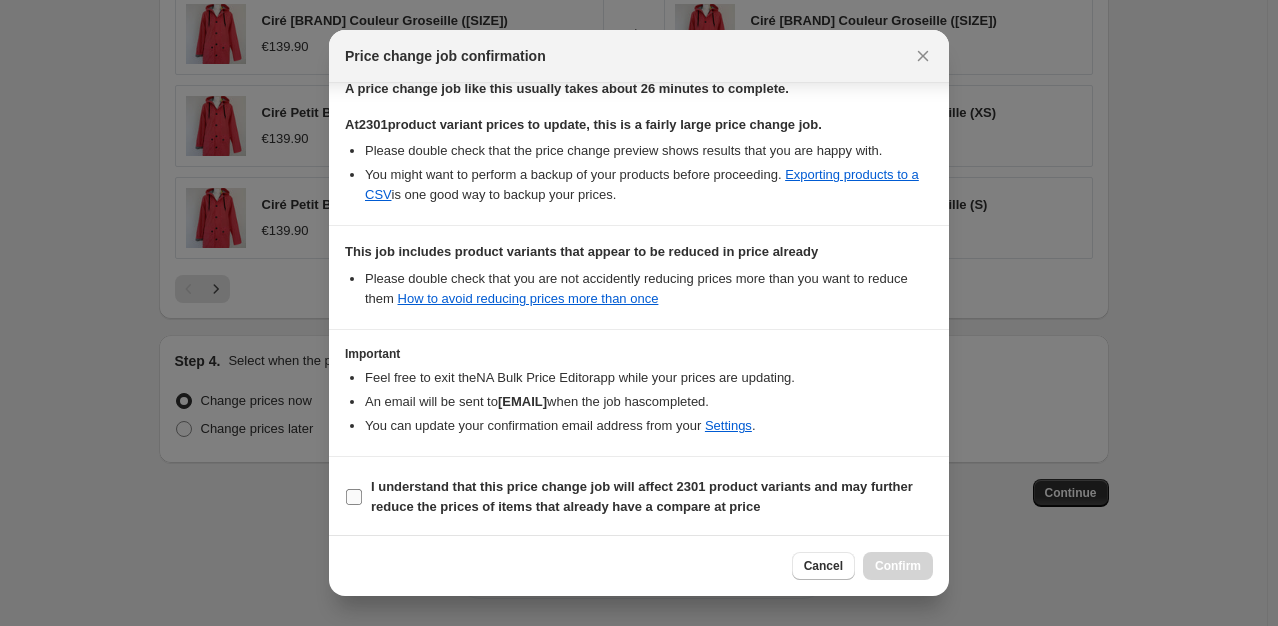 click on "I understand that this price change job will affect 2301 product variants and may further reduce the prices of items that already have a compare at price" at bounding box center [354, 497] 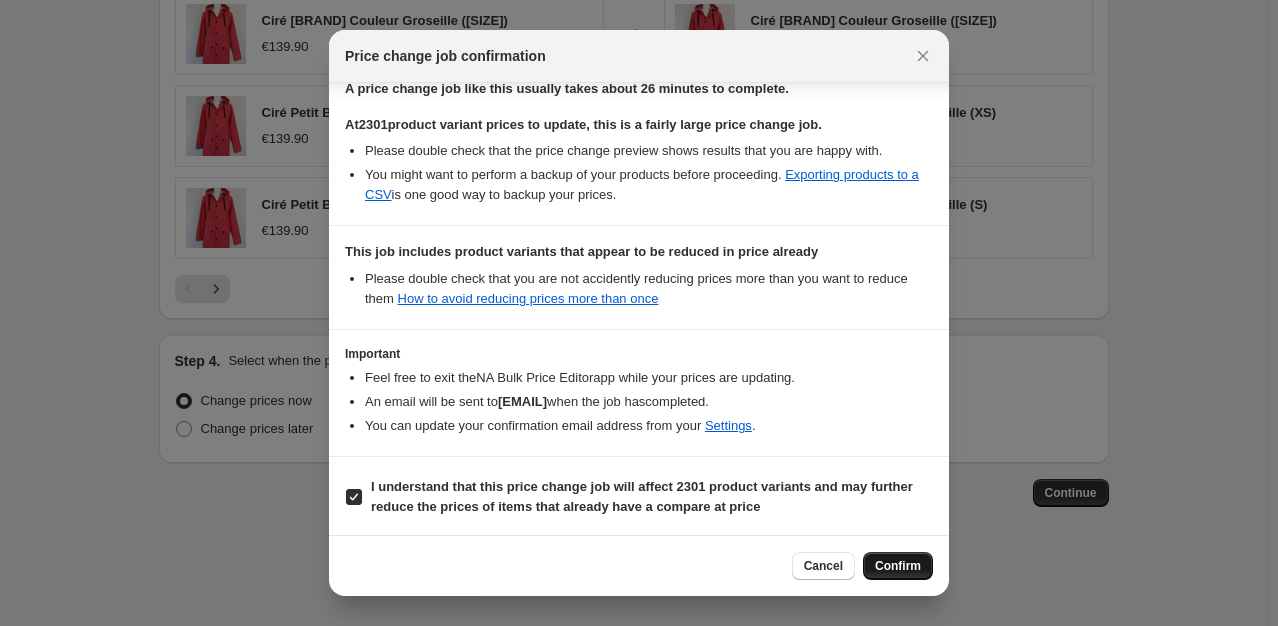 click on "Confirm" at bounding box center [898, 566] 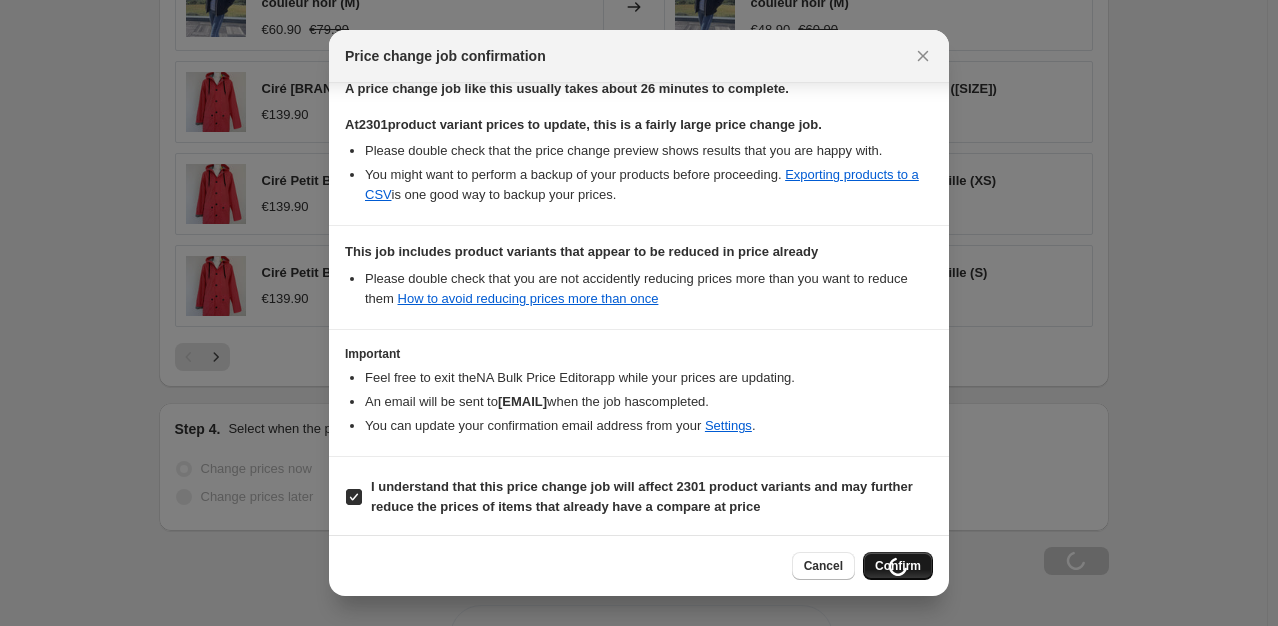 scroll, scrollTop: 1792, scrollLeft: 0, axis: vertical 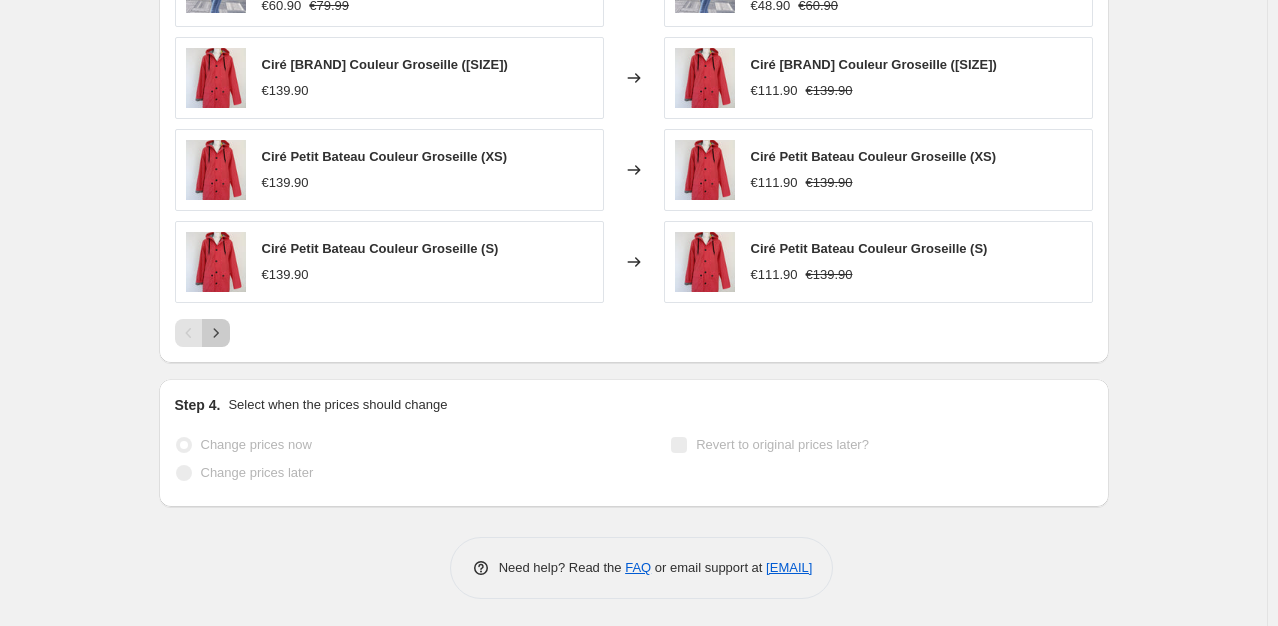 click 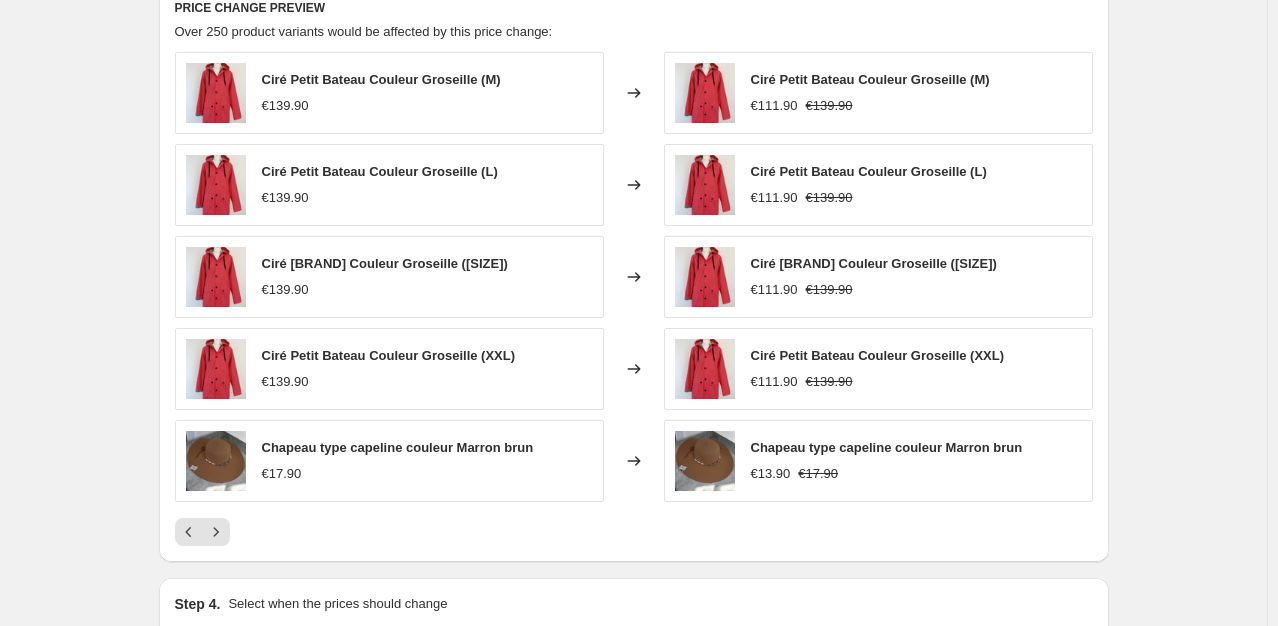 scroll, scrollTop: 1712, scrollLeft: 0, axis: vertical 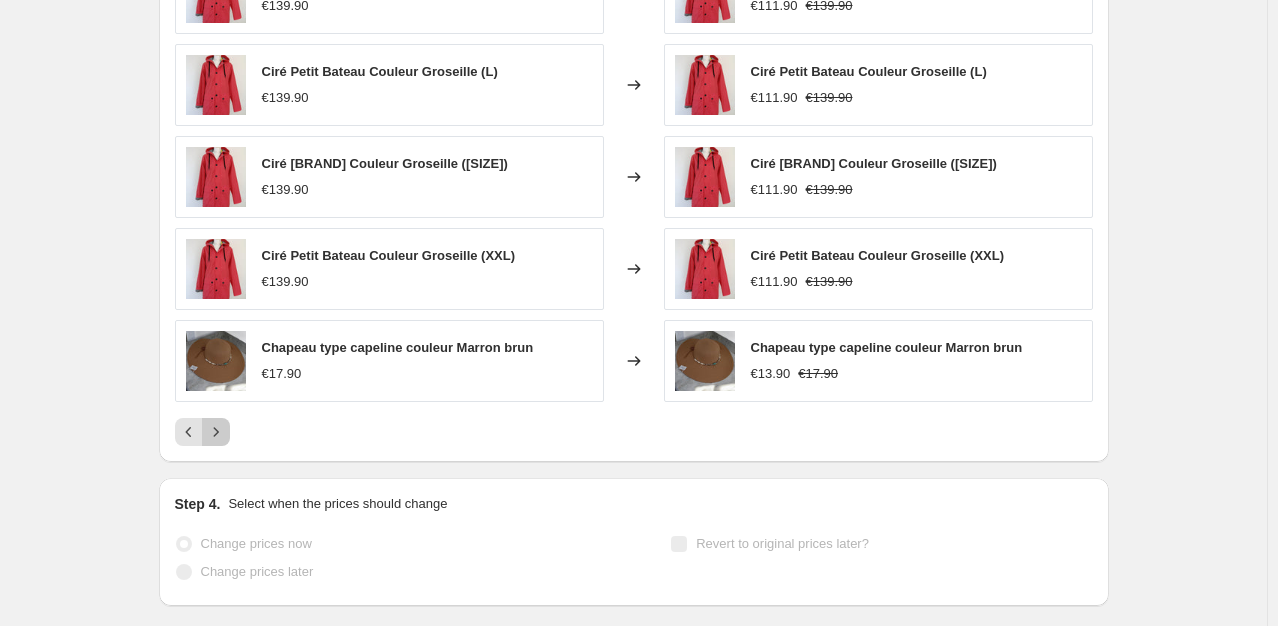 click 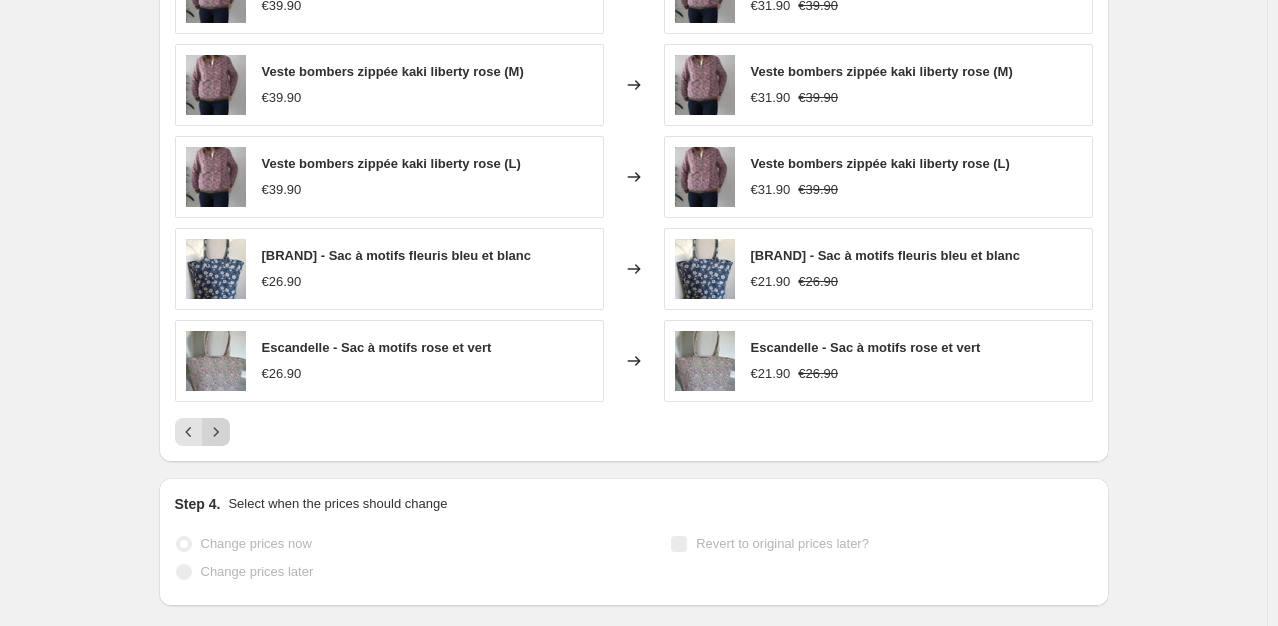 click 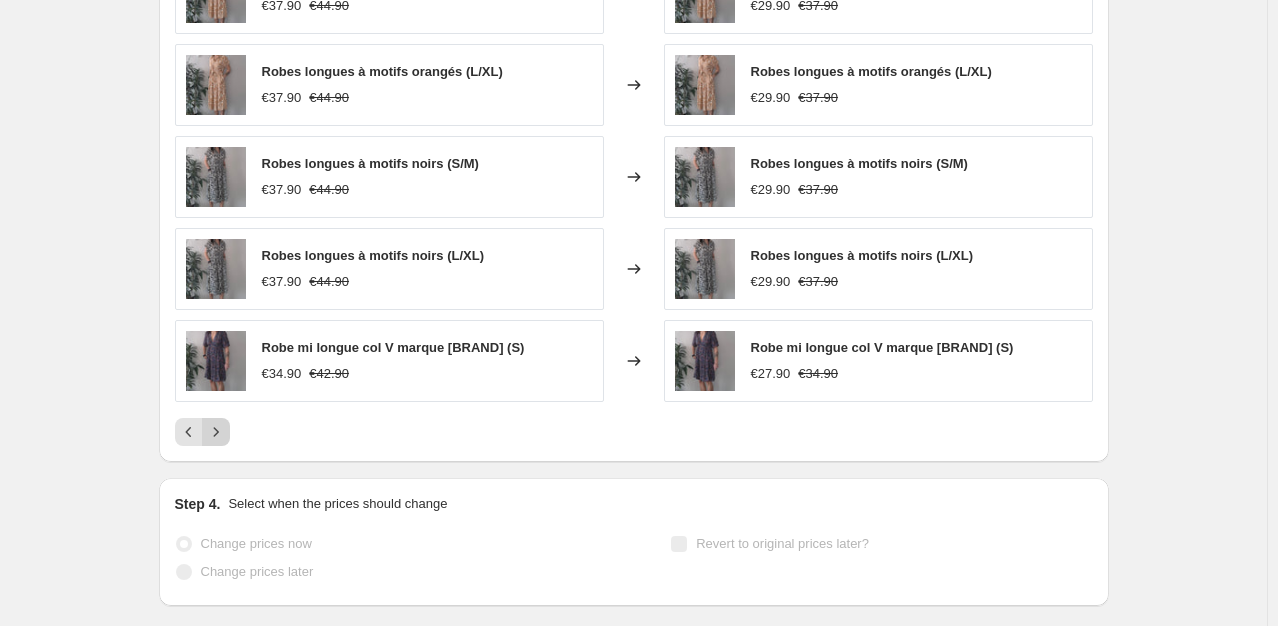 click 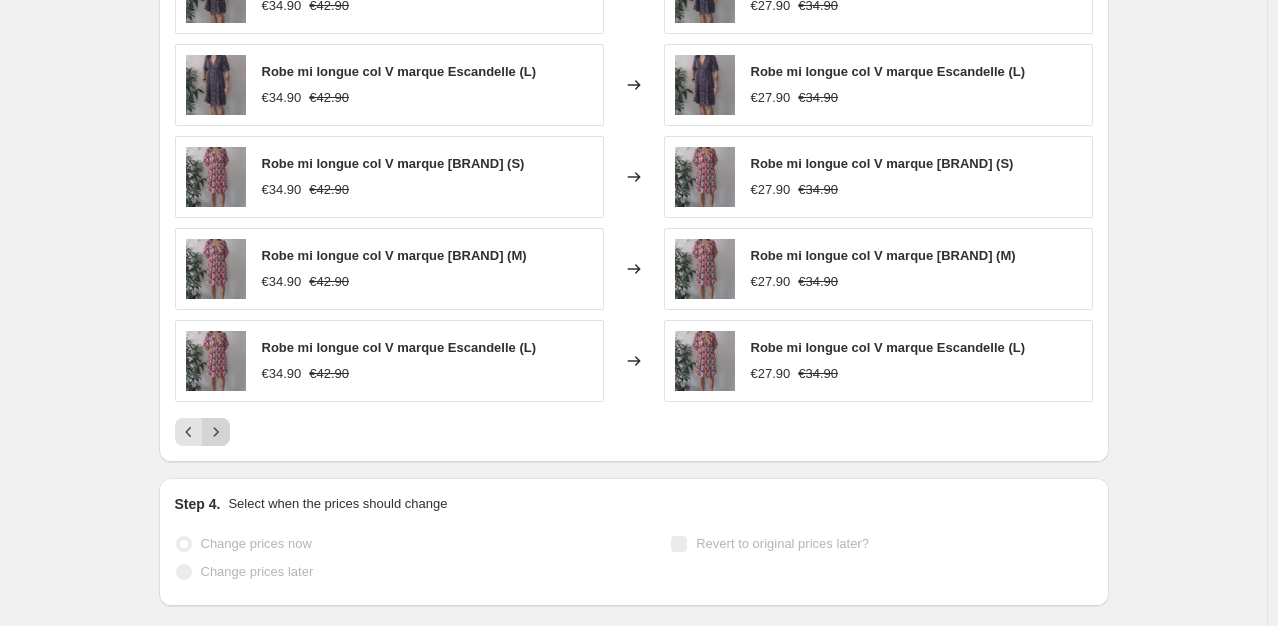click 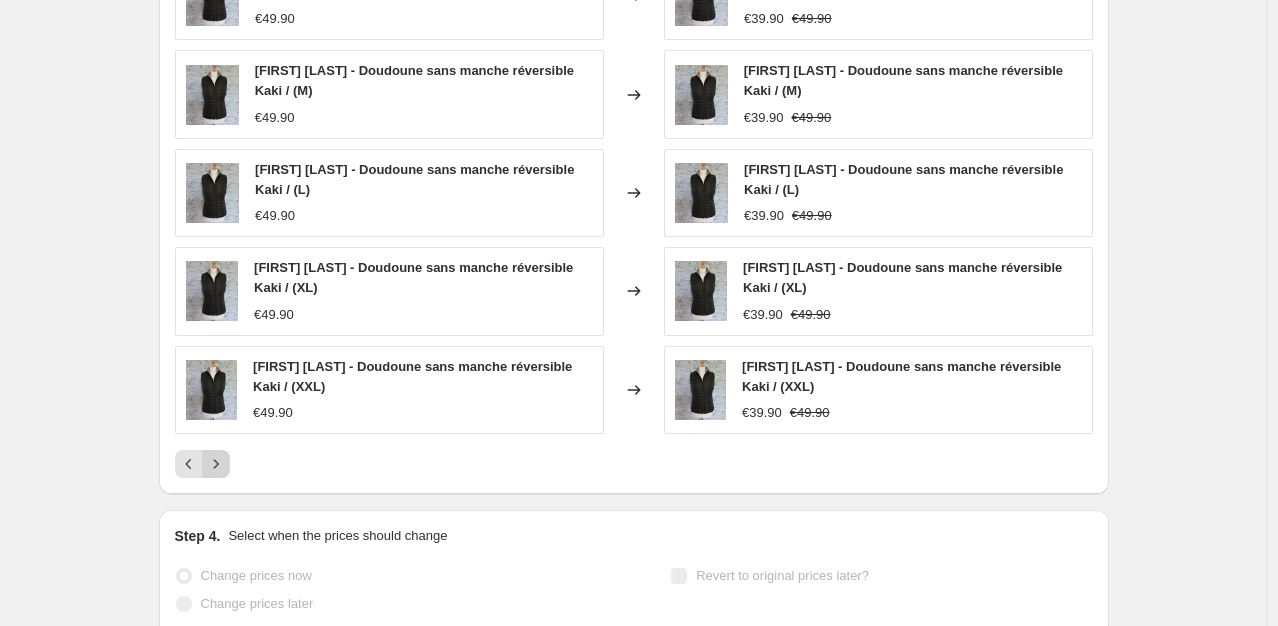 click 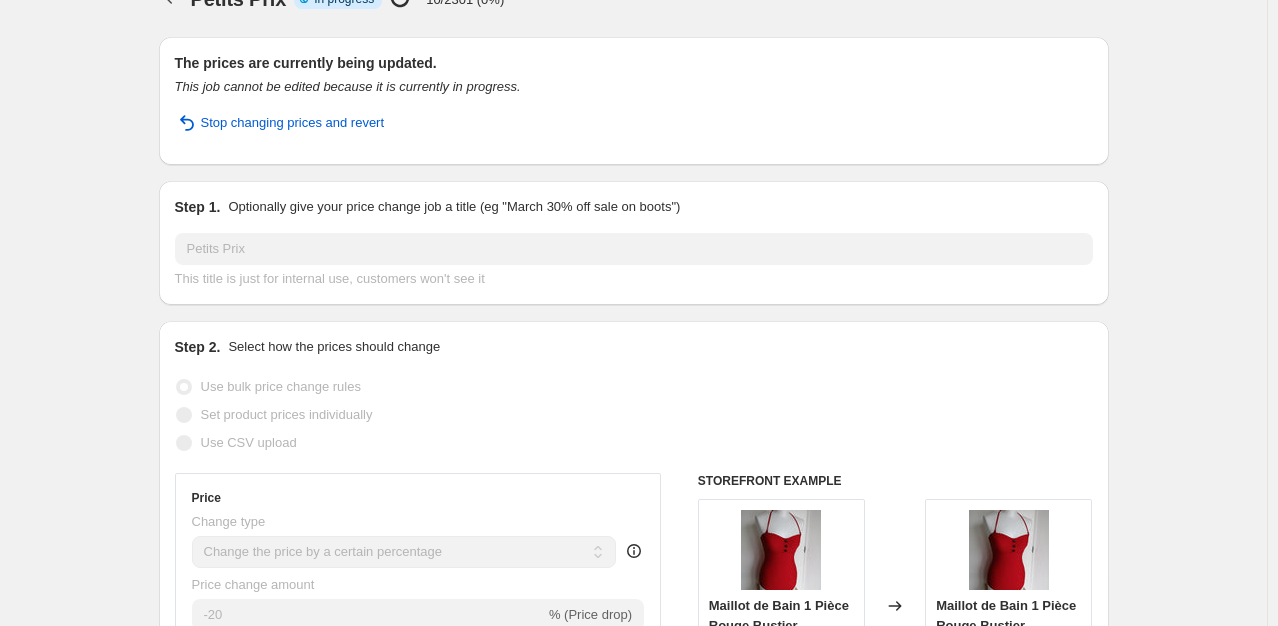 scroll, scrollTop: 0, scrollLeft: 0, axis: both 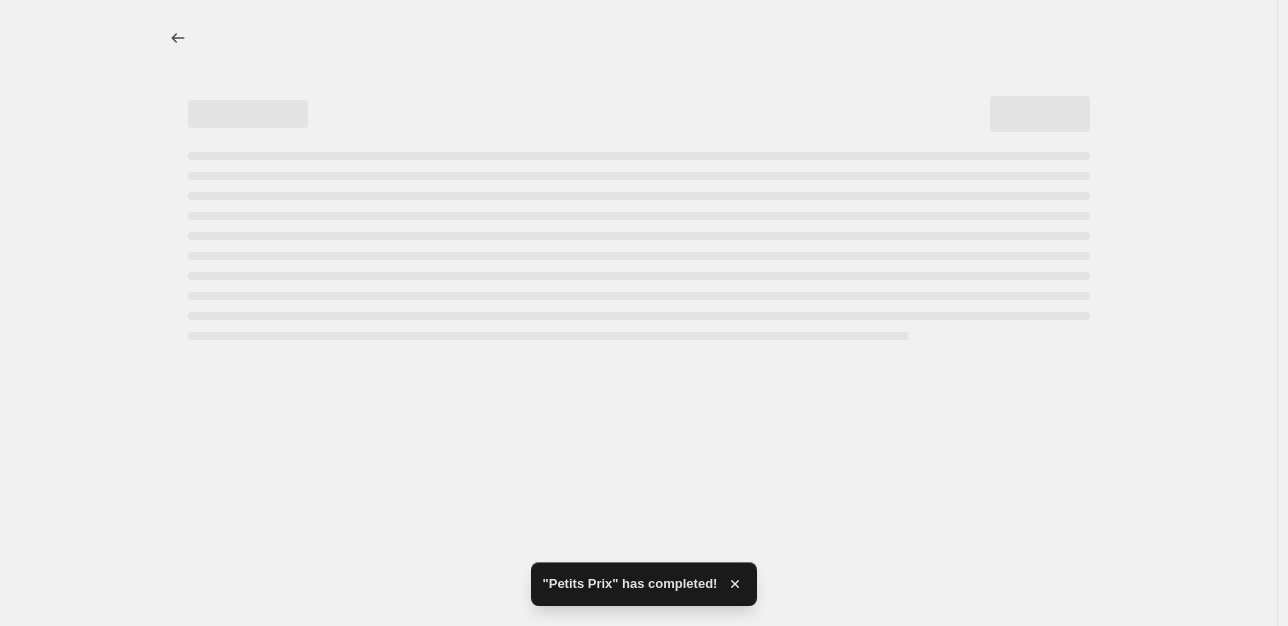 select on "percentage" 